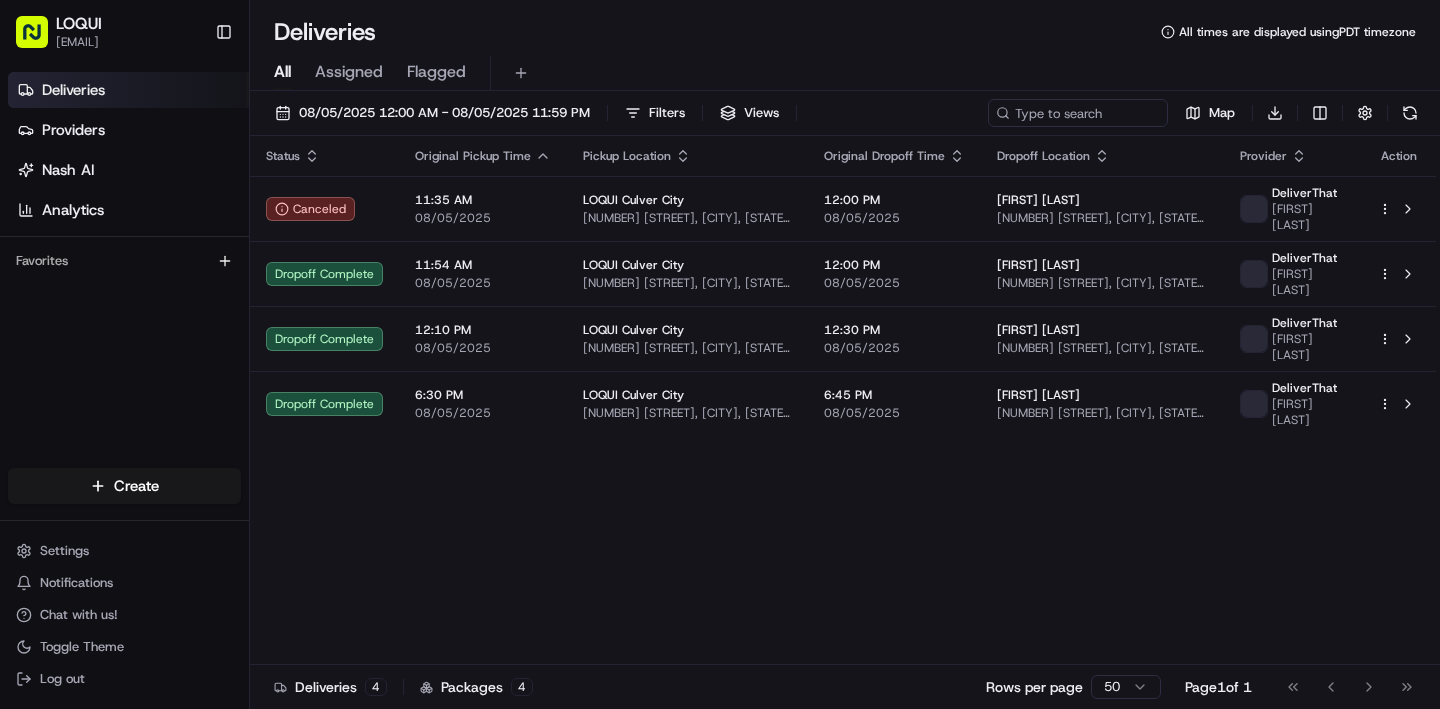 scroll, scrollTop: 0, scrollLeft: 0, axis: both 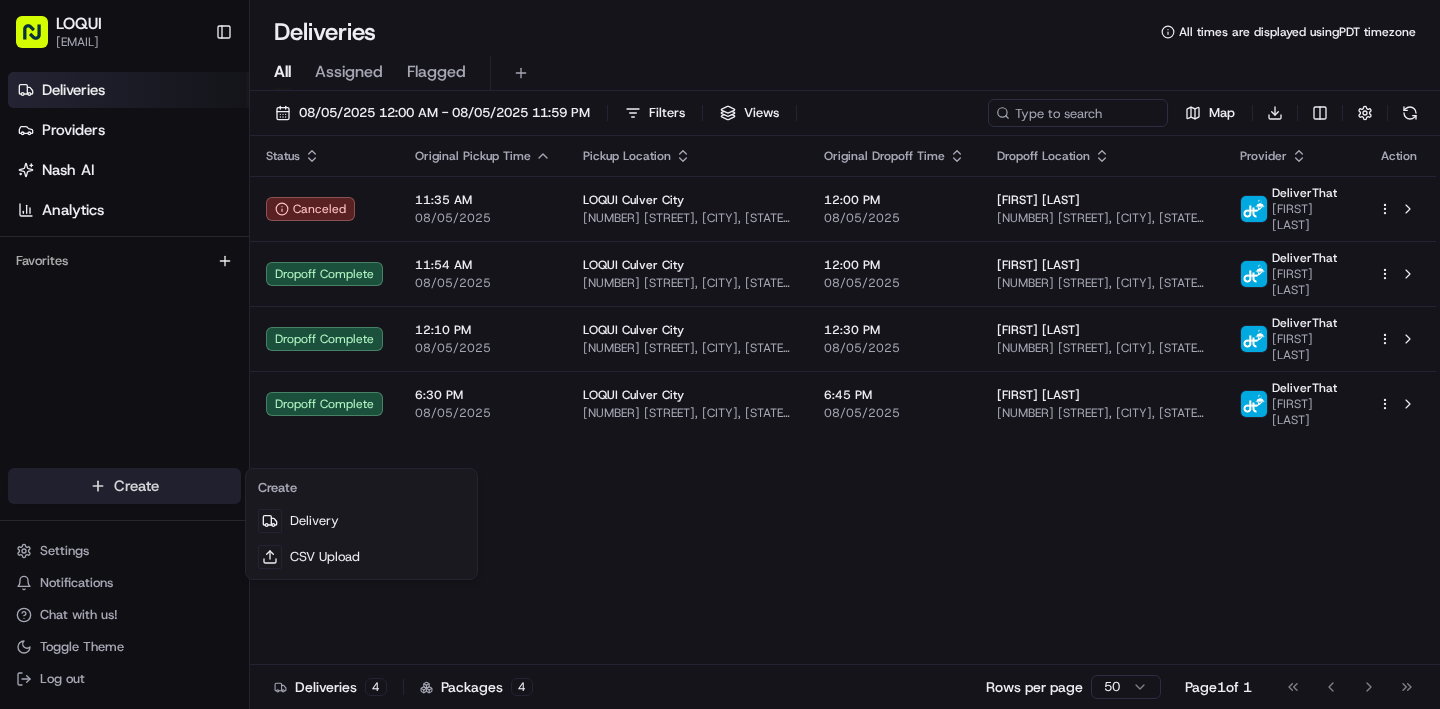 click on "LOQUI [CITY] [EMAIL] Toggle Sidebar Deliveries Providers Nash AI Analytics Favorites Main Menu Members & Organization Organization Users Roles Preferences Customization Tracking Orchestration Automations Dispatch Strategy Locations Pickup Locations Dropoff Locations Billing Billing Refund Requests Integrations Notification Triggers Webhooks API Keys Request Logs Create Settings Notifications Chat with us! Toggle Theme Log out Deliveries All times are displayed using PDT timezone All Assigned Flagged 08/05/2025 12:00 AM - 08/05/2025 11:59 PM Filters Views Map Download Status Original Pickup Time Pickup Location Original Dropoff Time Dropoff Location Provider Action Canceled 11:35 AM 08/05/2025 LOQUI [CITY] [NUMBER] [STREET], [CITY], [STATE] [ZIP], [COUNTRY] 12:00 PM 08/05/2025 [FIRST] [LAST] [PROVIDER] [PROVIDER] Dropoff Complete 11:54 AM 08/05/2025 LOQUI [CITY] [NUMBER] [STREET], [CITY], [STATE] [ZIP], [COUNTRY] 12:00 PM 12:10 PM" at bounding box center [720, 354] 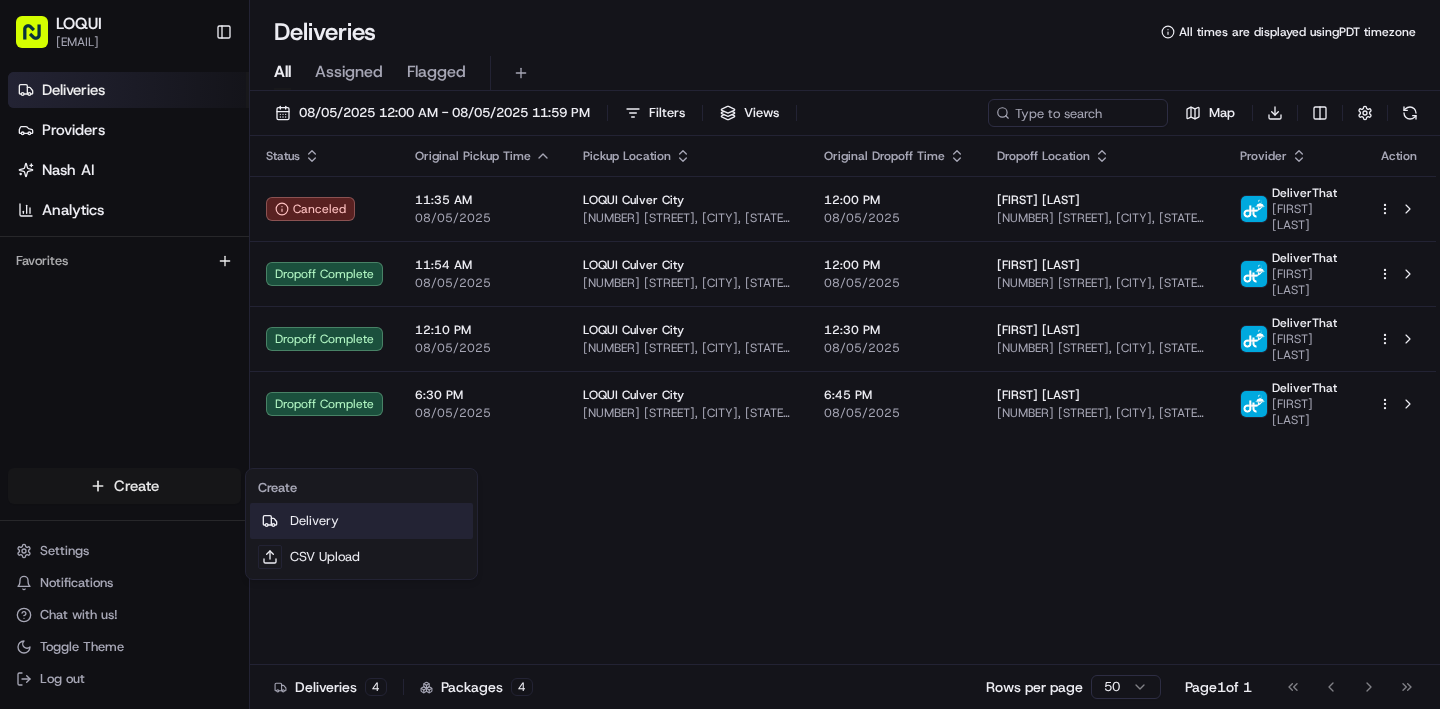 click on "Delivery" at bounding box center (361, 521) 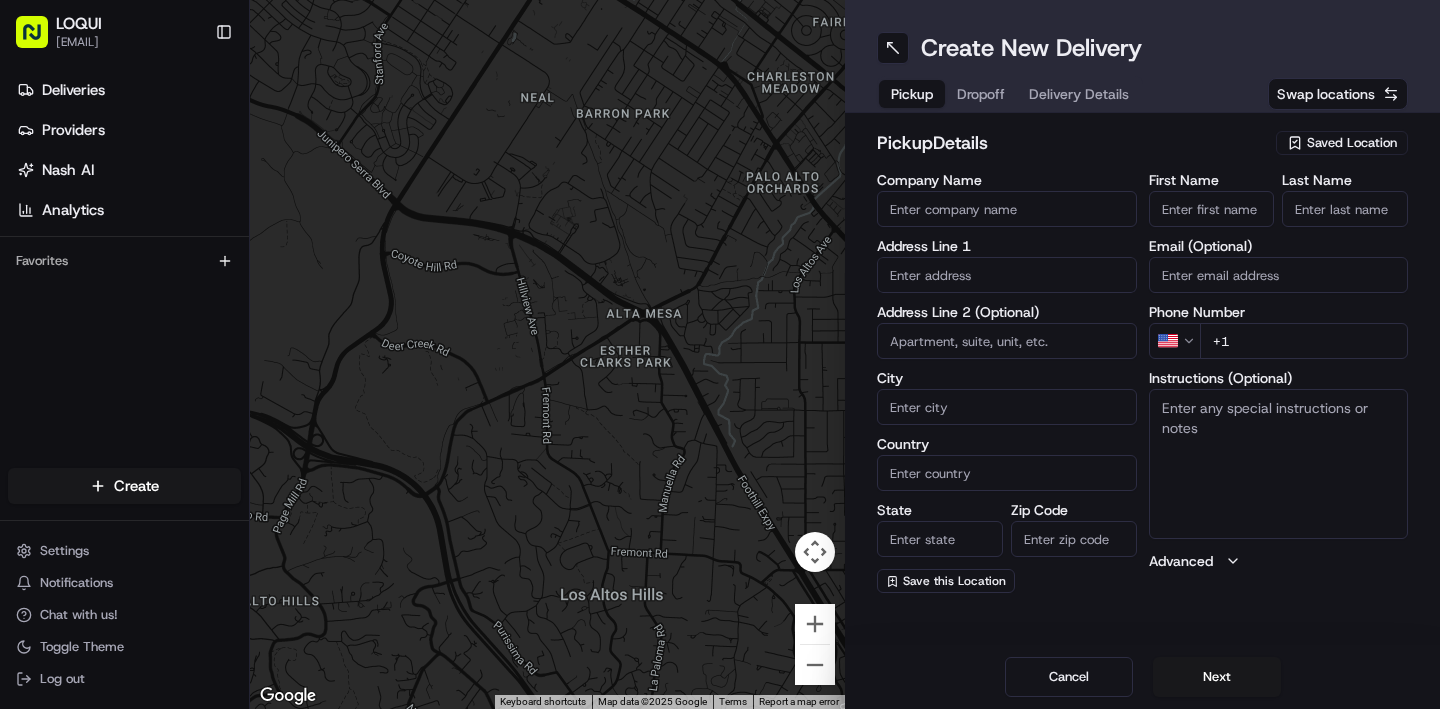 scroll, scrollTop: 0, scrollLeft: 0, axis: both 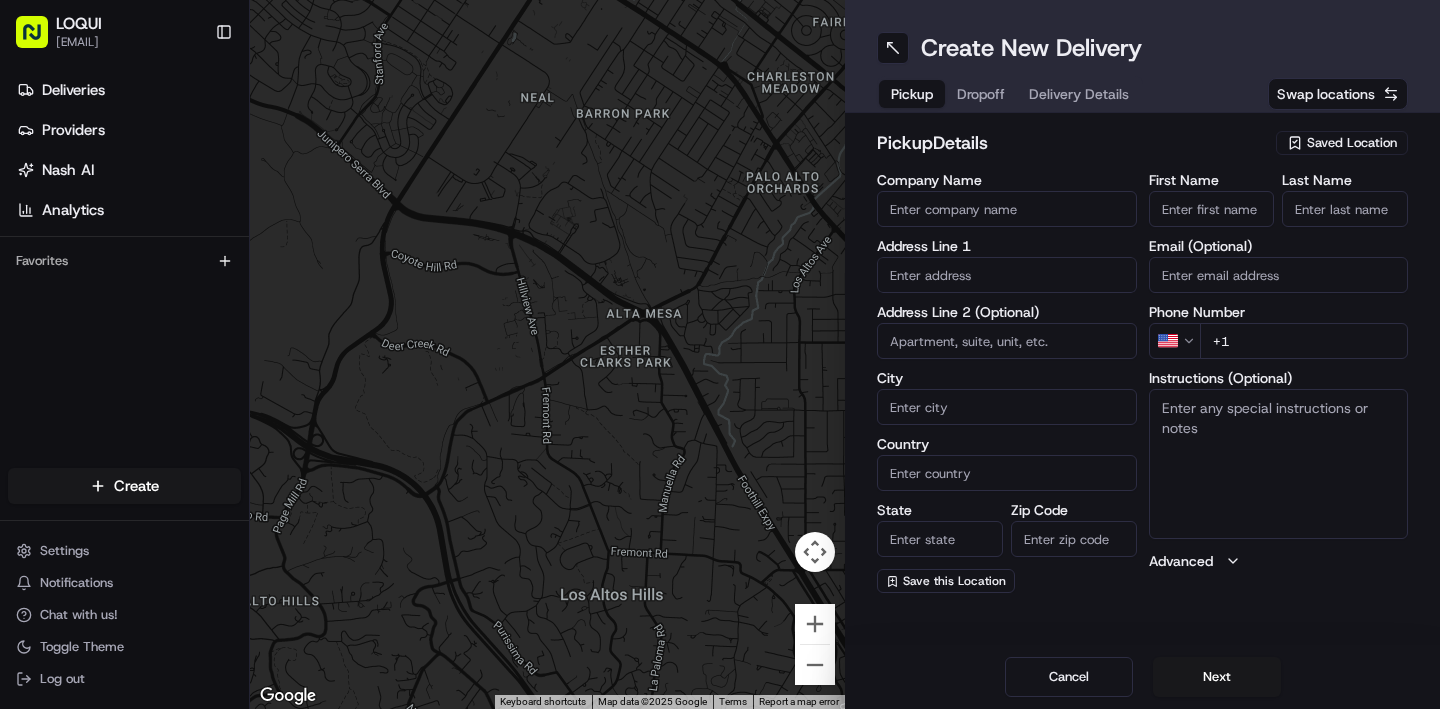 click on "Saved Location" at bounding box center (1352, 143) 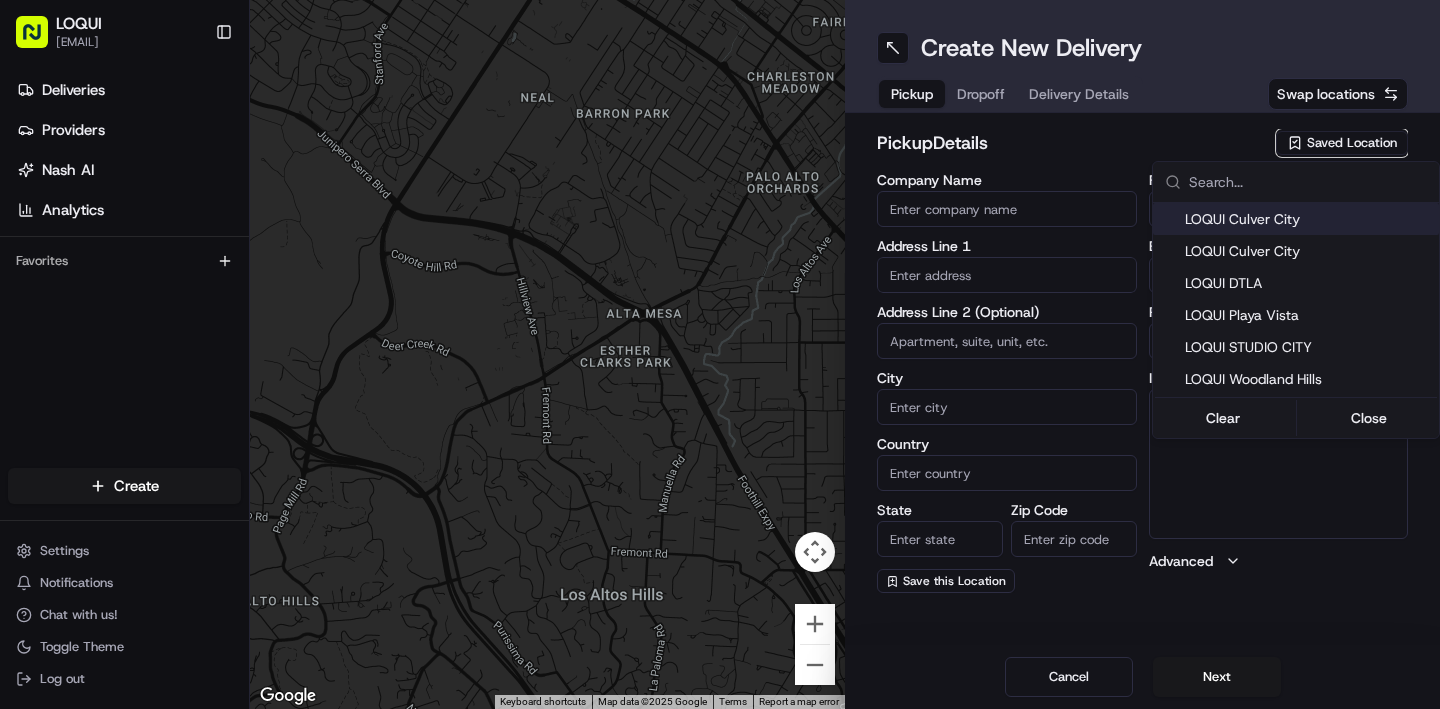 click on "LOQUI Culver City" at bounding box center (1308, 219) 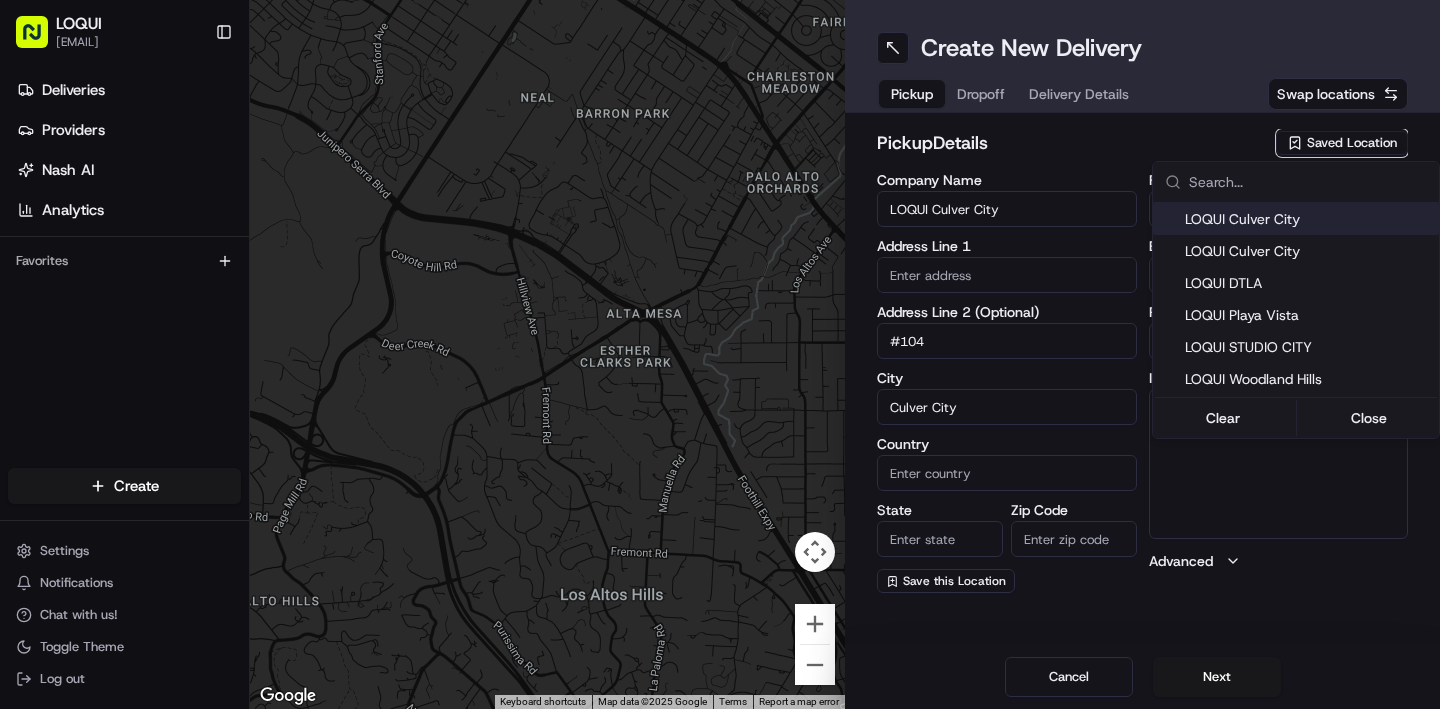 type on "US" 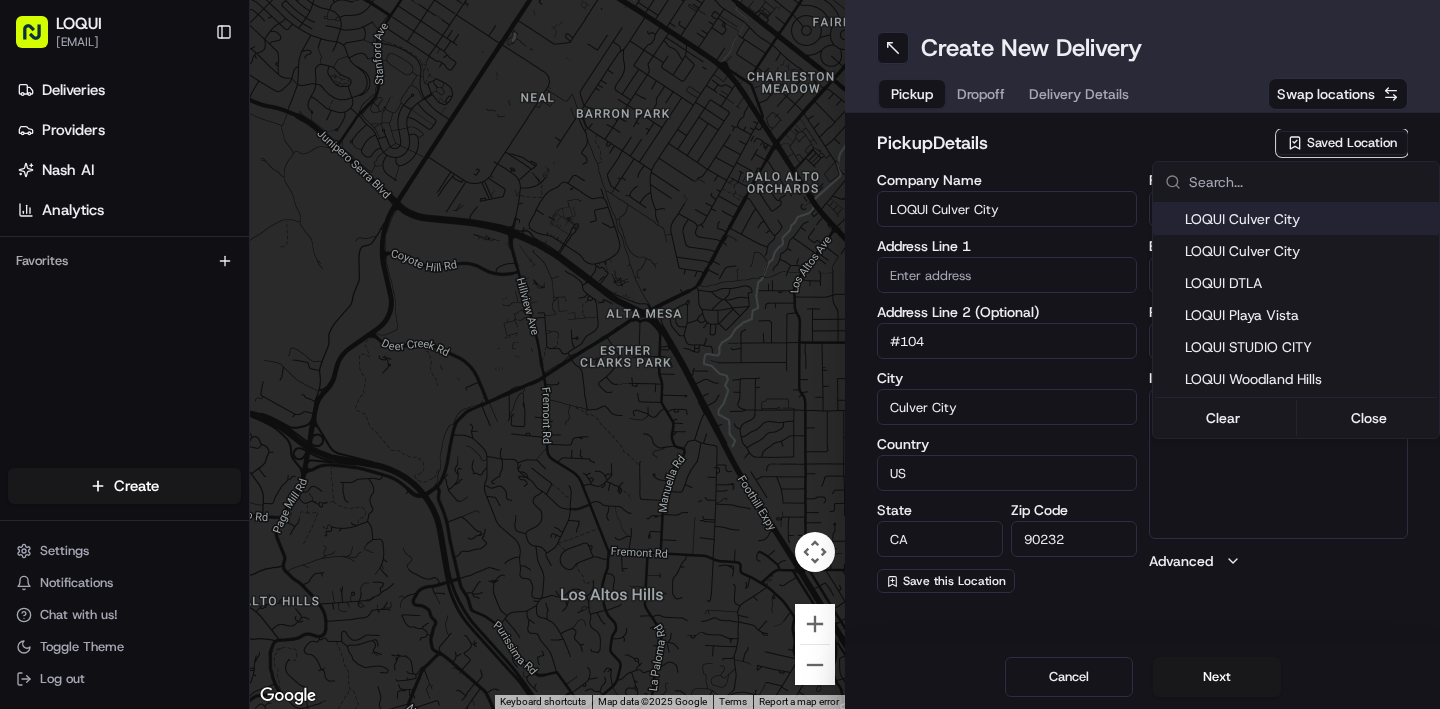 type on "8830 Washington Blvd" 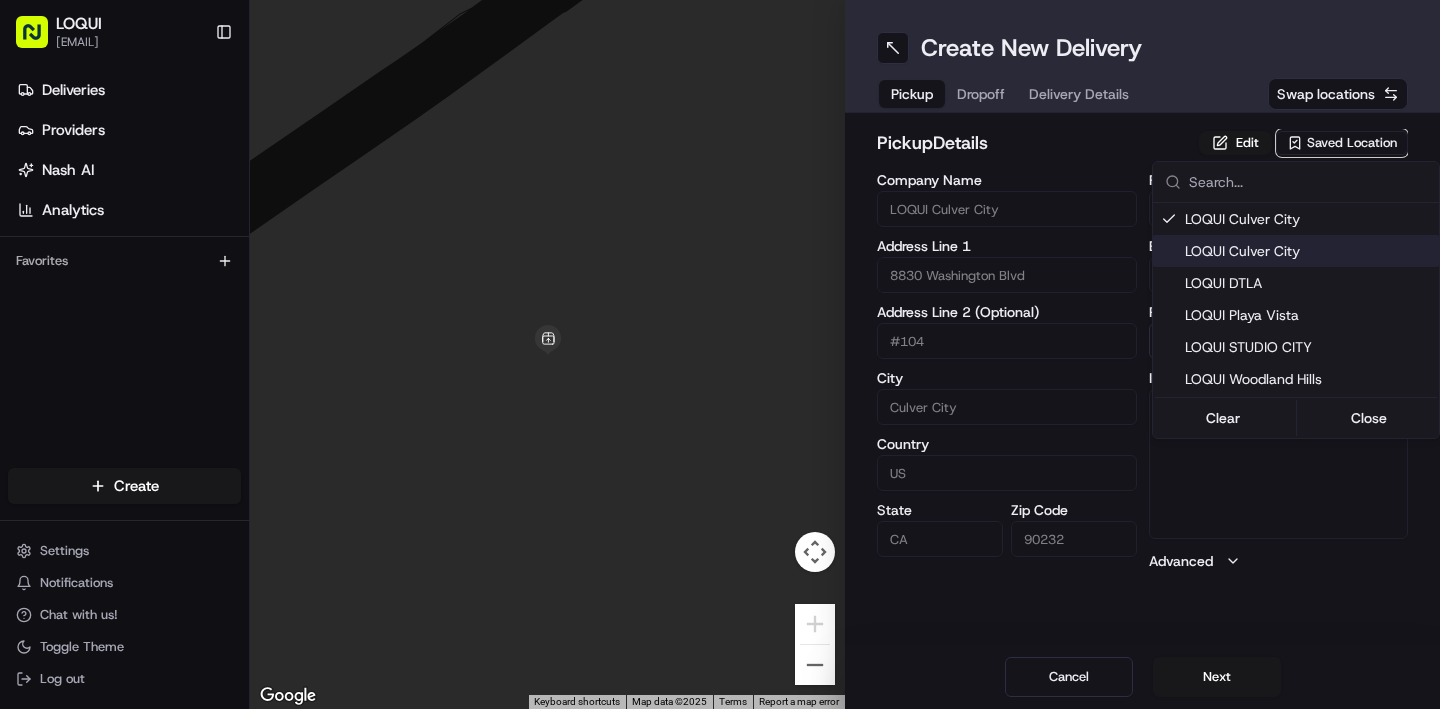 click on "LOQUI Culver City" at bounding box center [1308, 251] 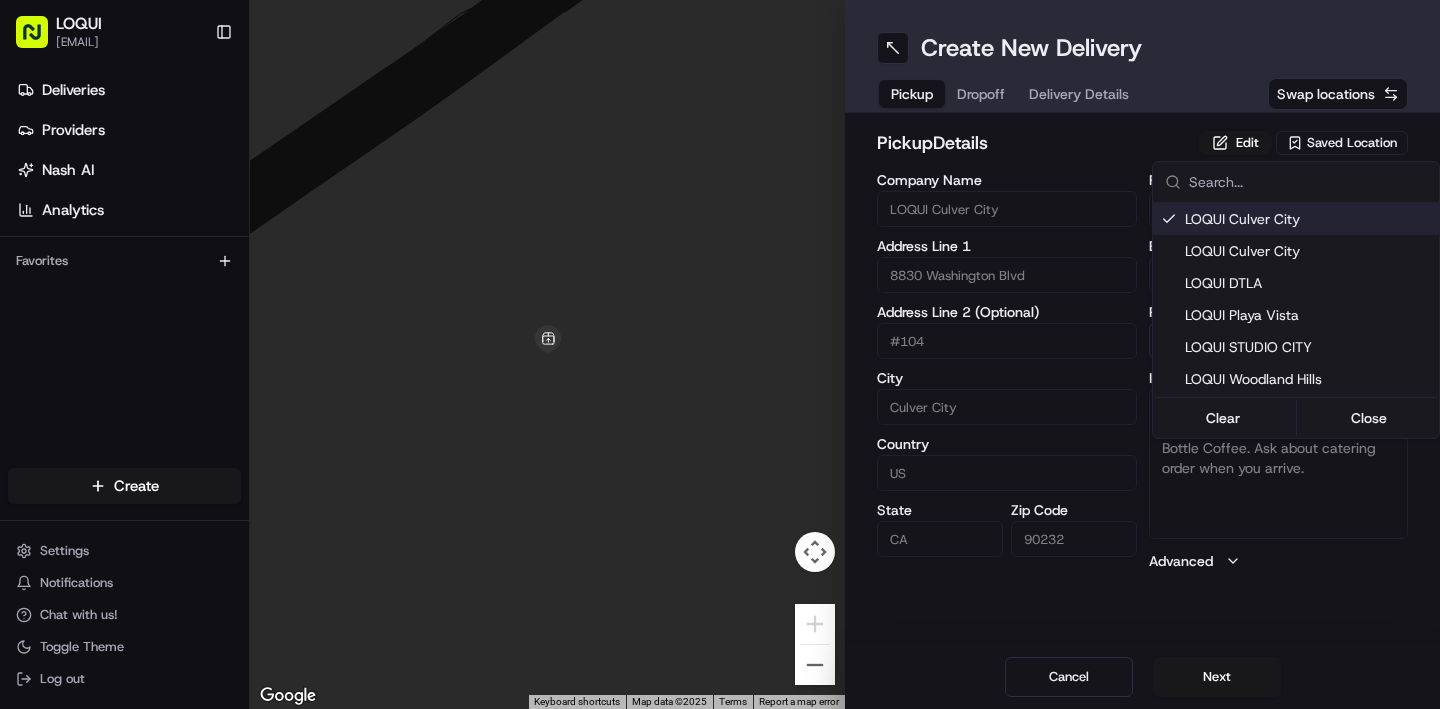 click on "LOQUI [CITY] [EMAIL] Toggle Sidebar Deliveries Providers Nash AI Analytics Favorites Main Menu Members & Organization Organization Users Roles Preferences Customization Tracking Orchestration Automations Dispatch Strategy Locations Pickup Locations Dropoff Locations Billing Billing Refund Requests Integrations Notification Triggers Webhooks API Keys Request Logs Create Settings Notifications Chat with us! Toggle Theme Log out ← Move left → Move right ↑ Move up ↓ Move down + Zoom in - Zoom out Home Jump left by 75% End Jump right by 75% Page Up Jump up by 75% Page Down Jump down by 75% Keyboard shortcuts Map Data Map data ©[YEAR] Map data ©[YEAR] 2 m Click to toggle between metric and imperial units Terms Report a map error Create New Delivery Pickup Dropoff Delivery Details Swap locations pickup Details Edit Saved Location Company Name LOQUI [CITY] Address Line 1 [NUMBER] [STREET] Address Line 2 (Optional) #104 City [CITY] Country US State [STATE] Zip Code [ZIP] [FIRST] US" at bounding box center [720, 354] 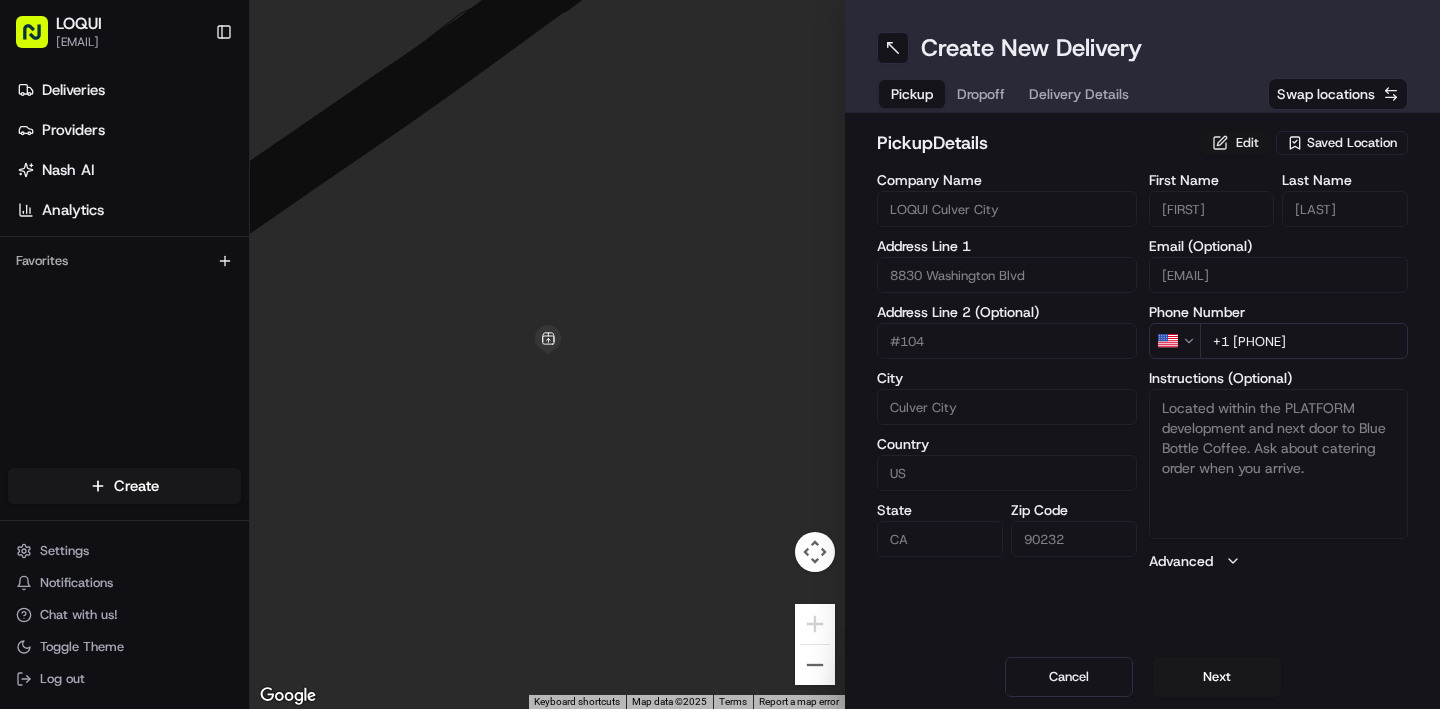 click on "Edit" at bounding box center [1235, 143] 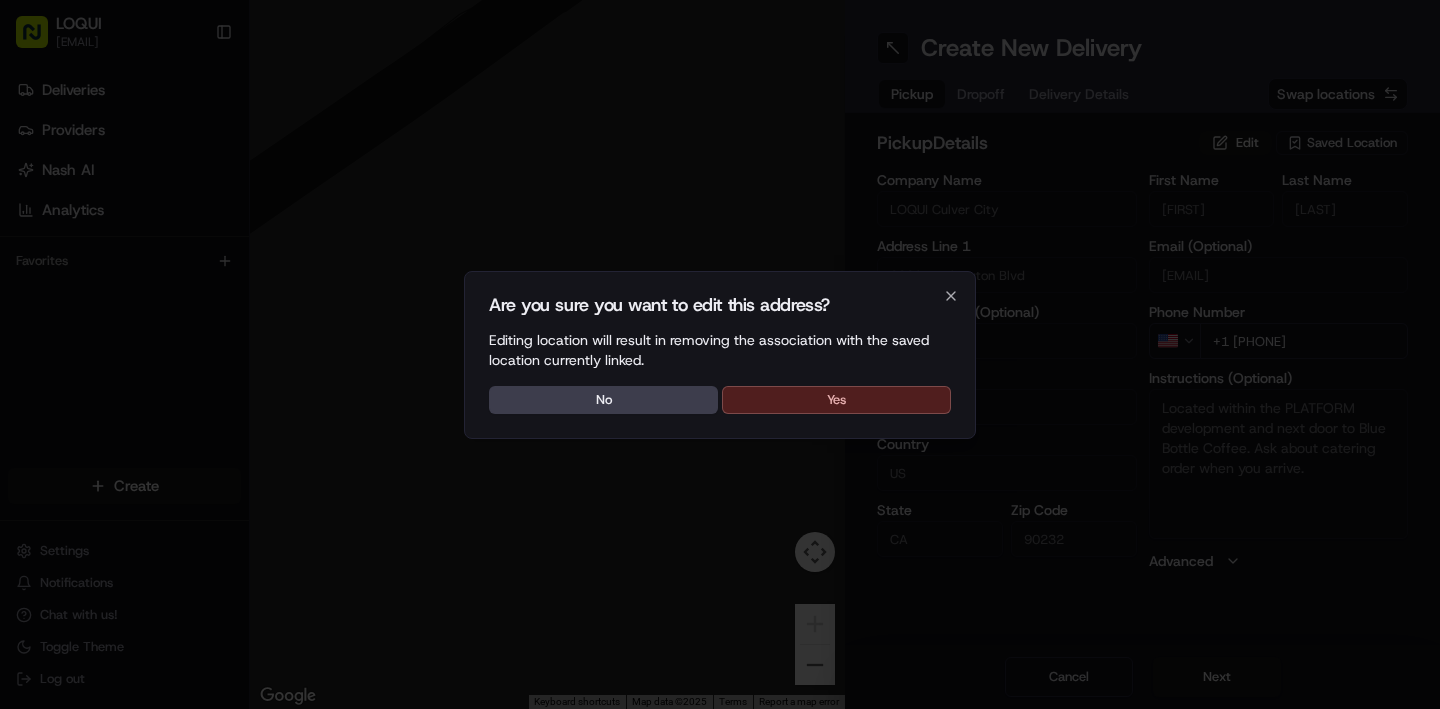 click on "Yes" at bounding box center [836, 400] 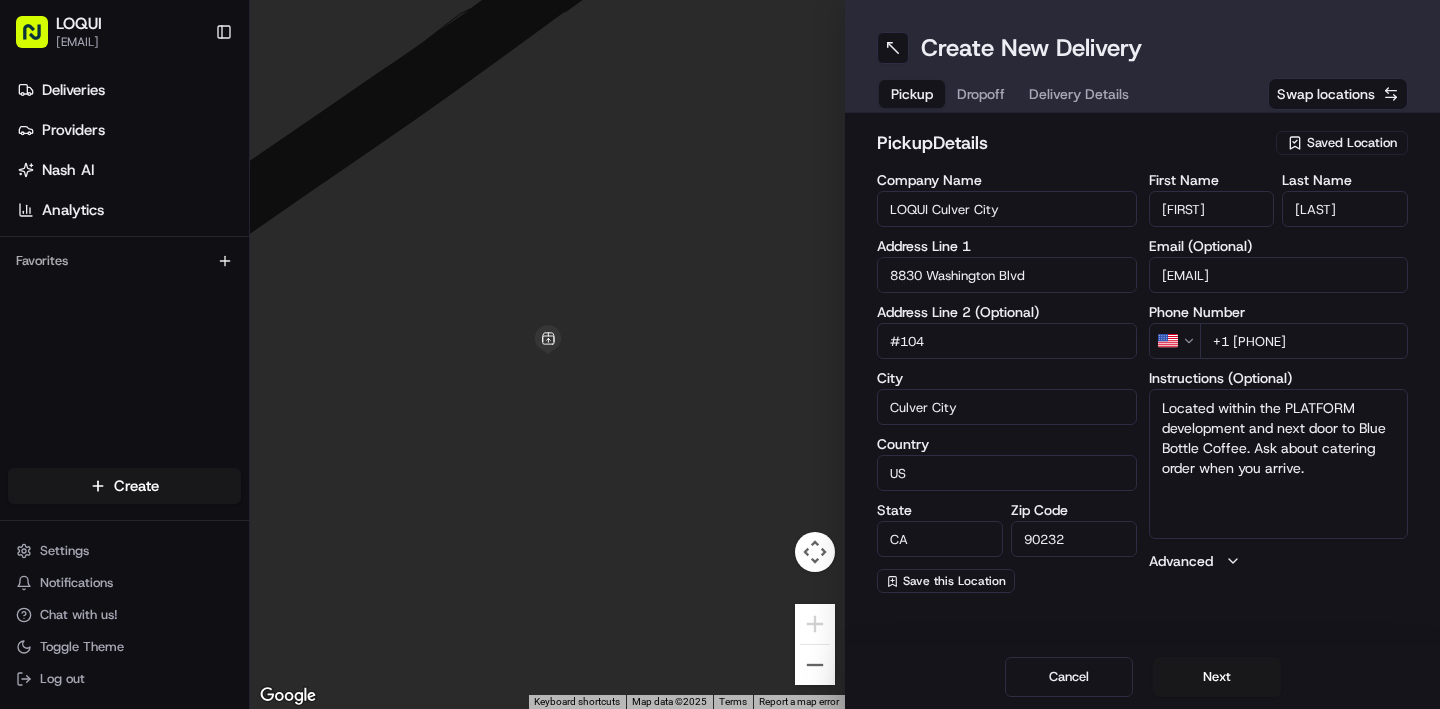 click on "[FIRST]" at bounding box center (1212, 209) 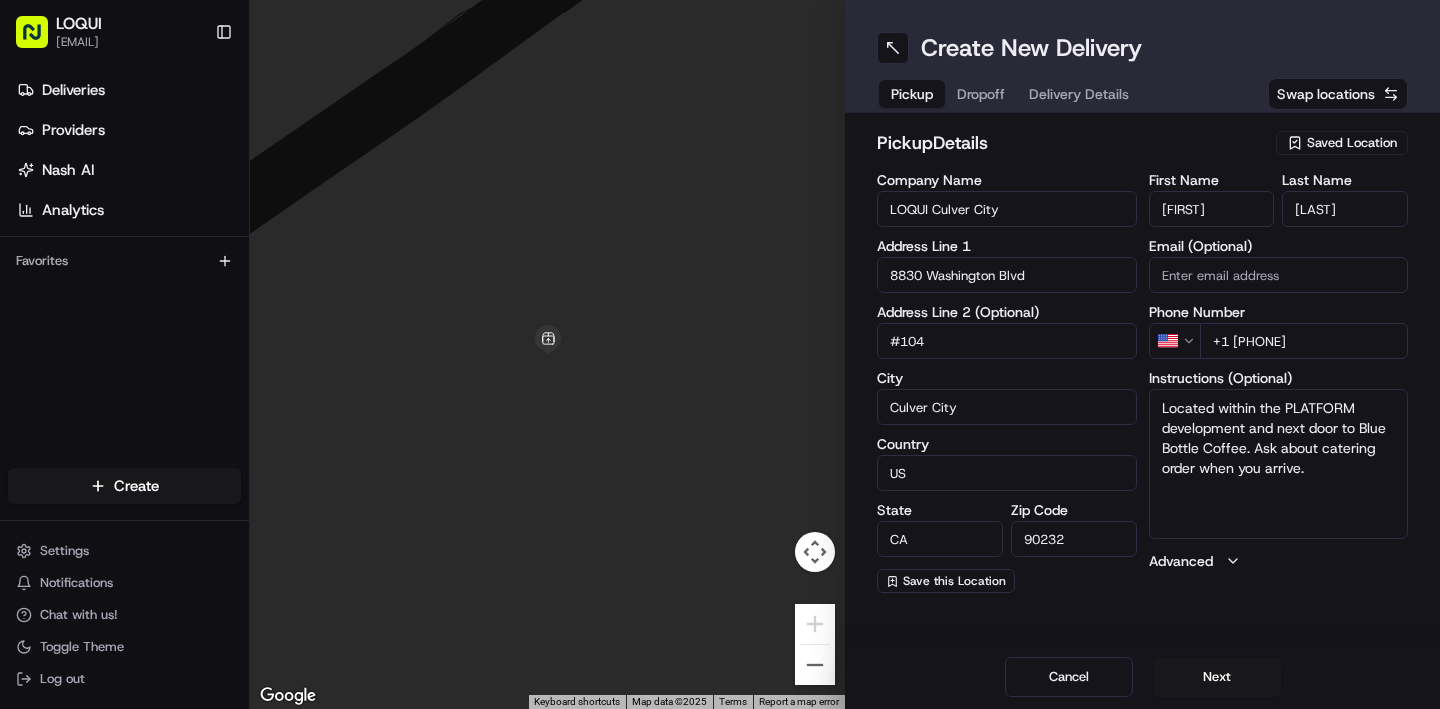 type 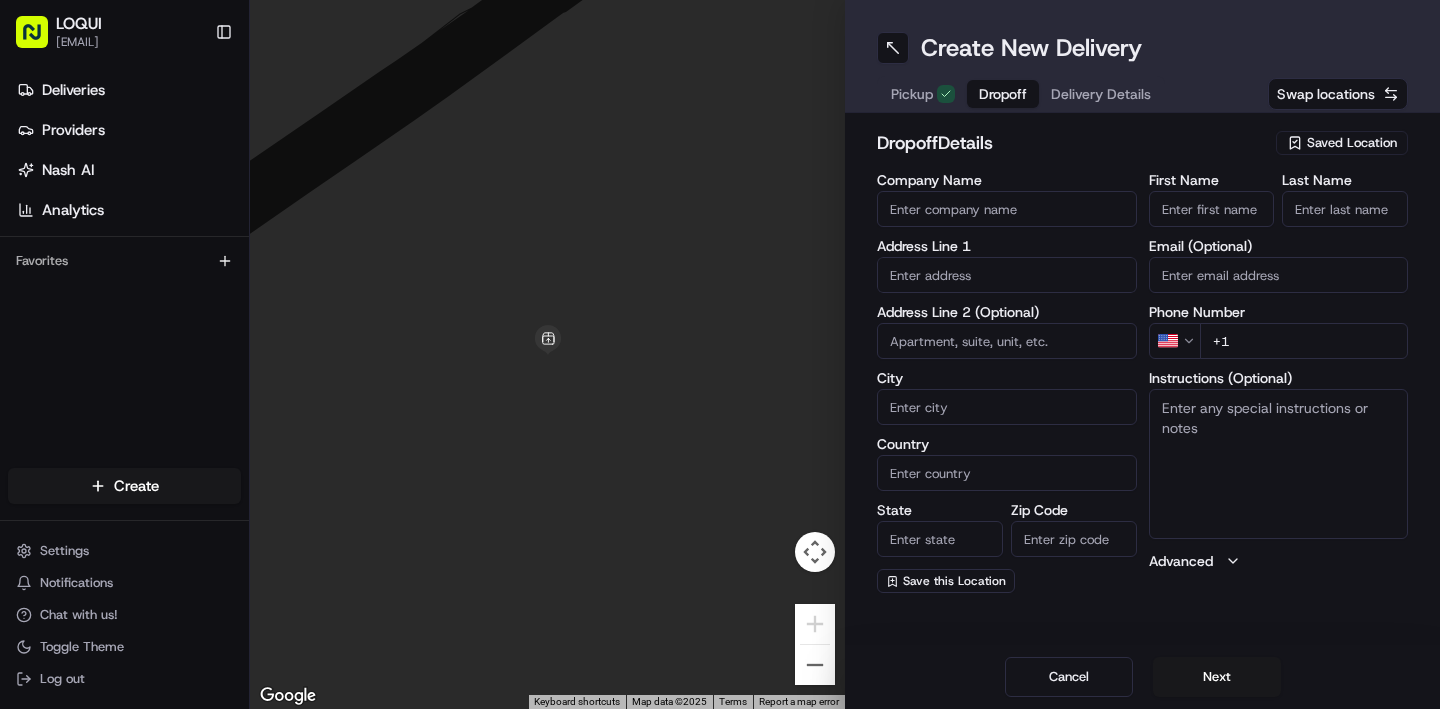 drag, startPoint x: 978, startPoint y: 88, endPoint x: 964, endPoint y: 0, distance: 89.106674 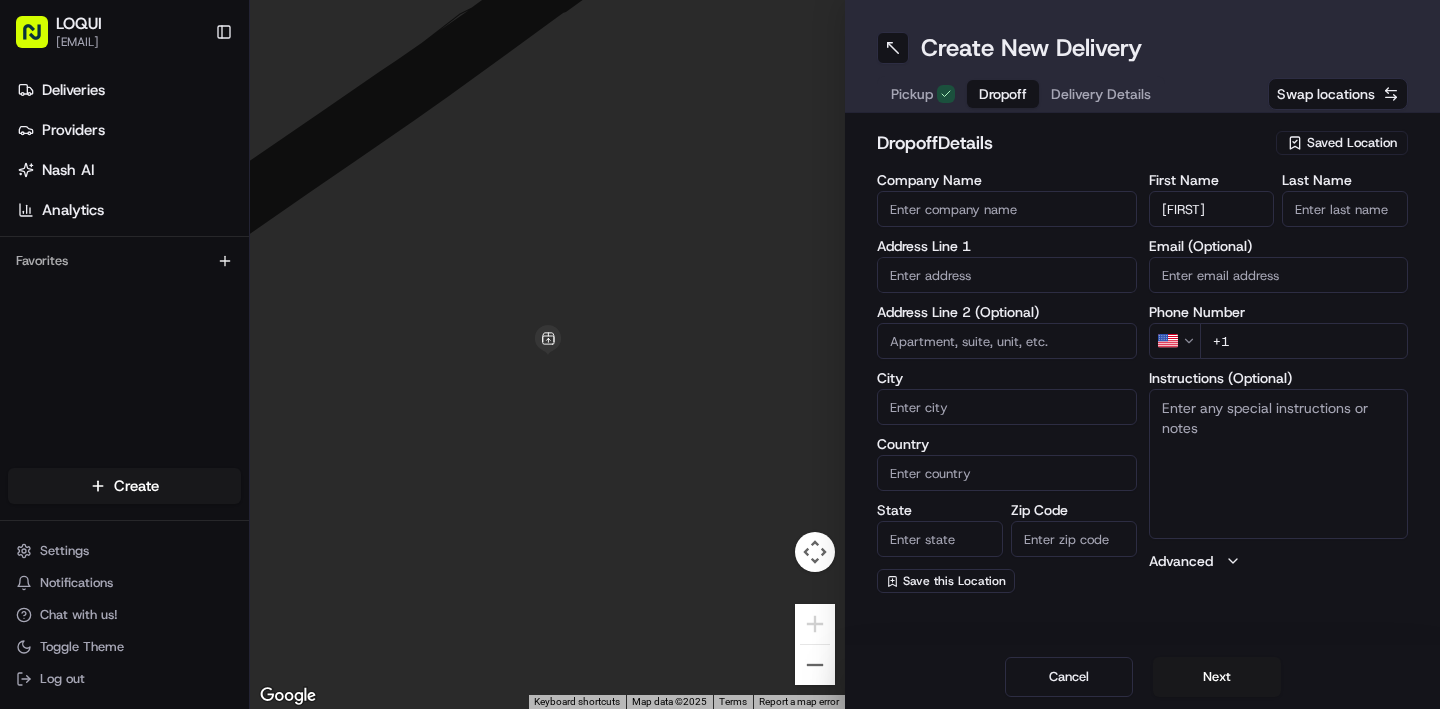 type on "[FIRST]" 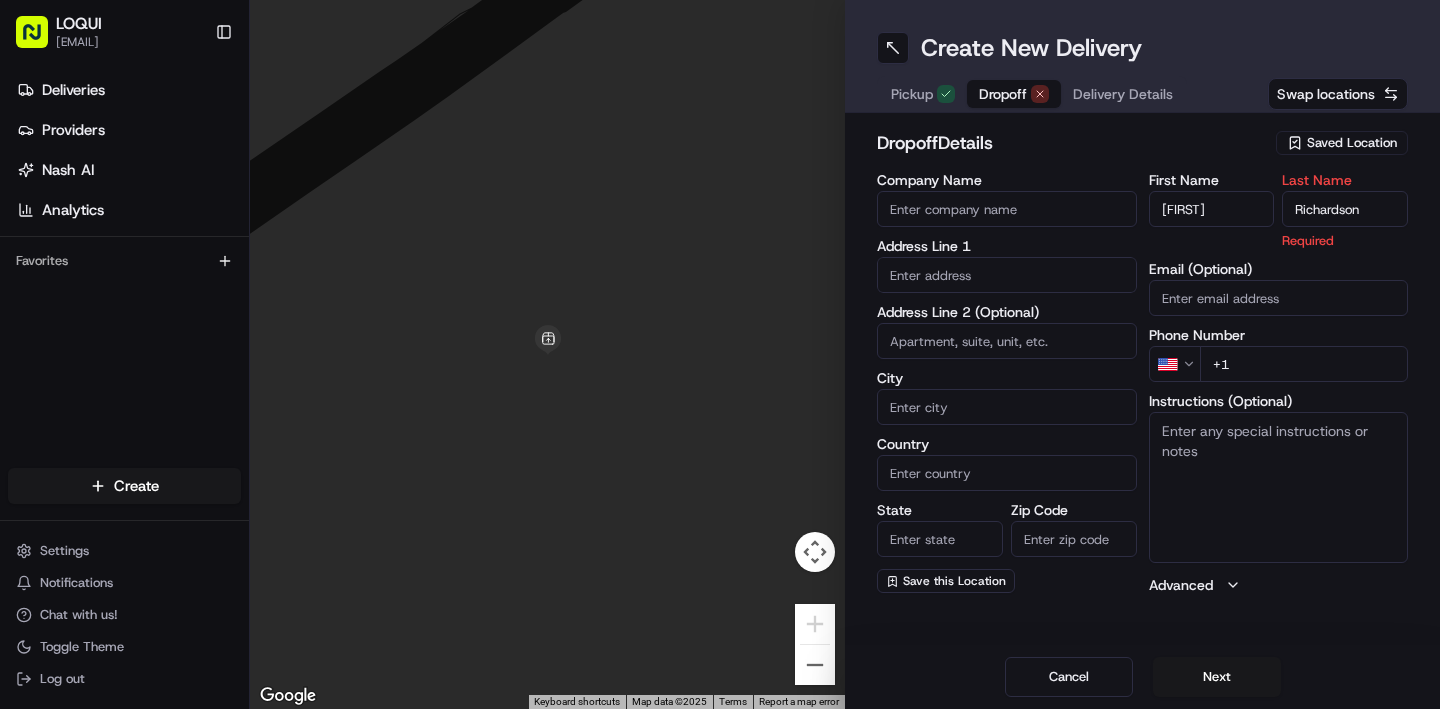type on "Richardson" 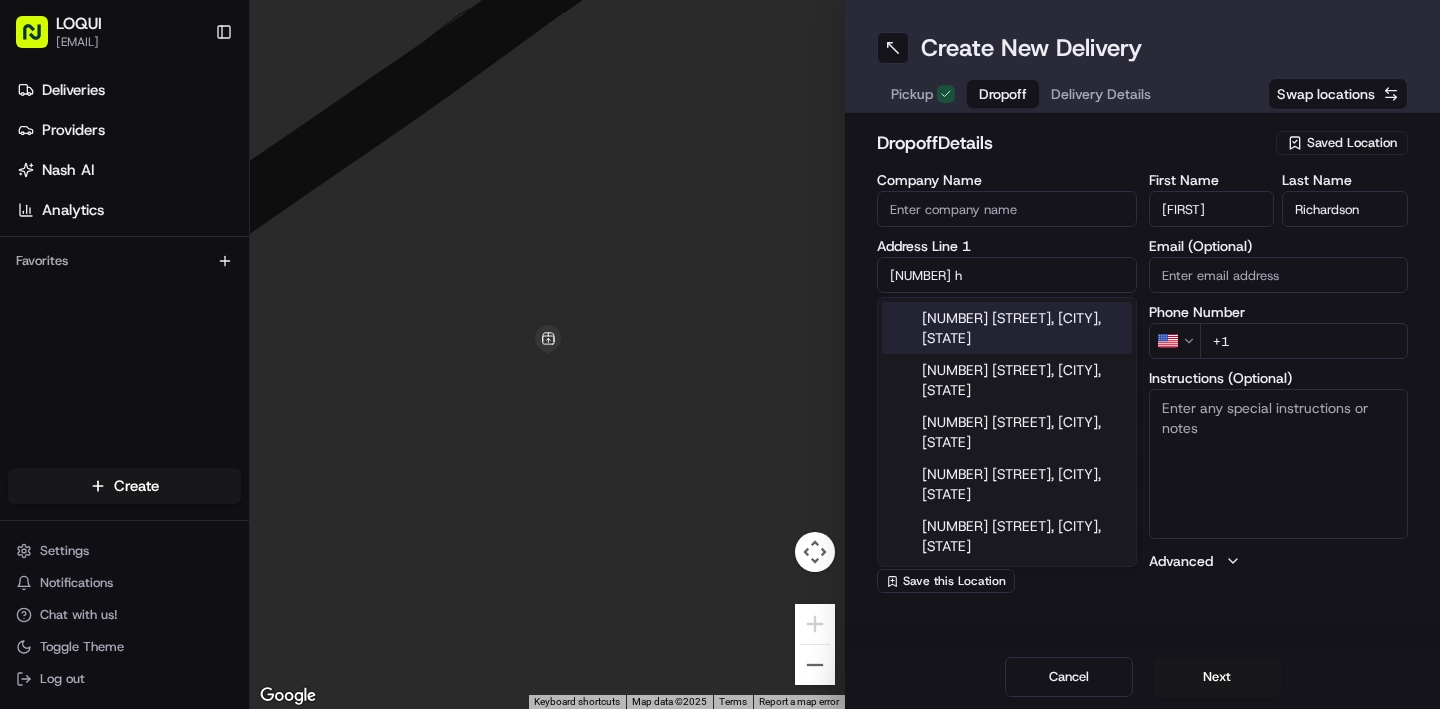click on "[NUMBER] [STREET], [CITY], [STATE]" at bounding box center [1007, 328] 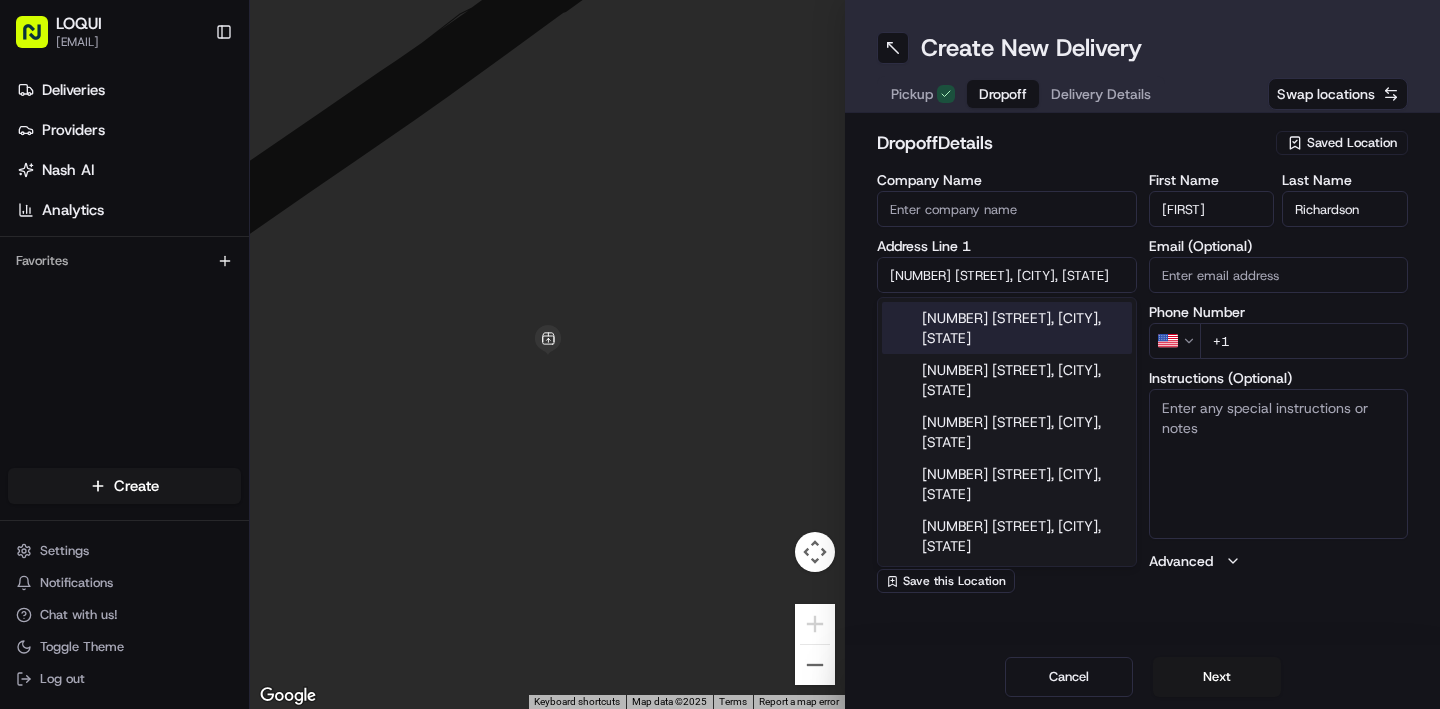 type on "[NUMBER] [STREET], [CITY], [STATE] [ZIP], [COUNTRY]" 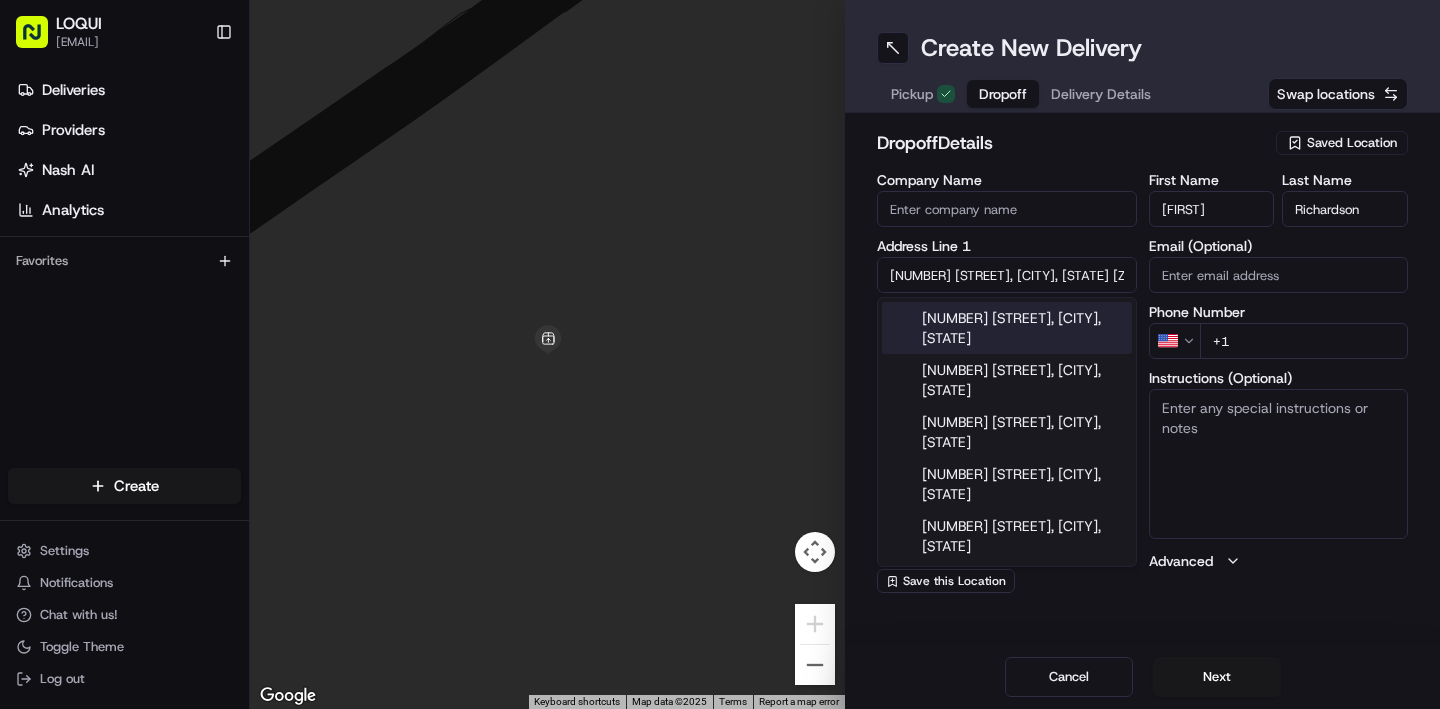 type on "[NUMBER] [STREET]" 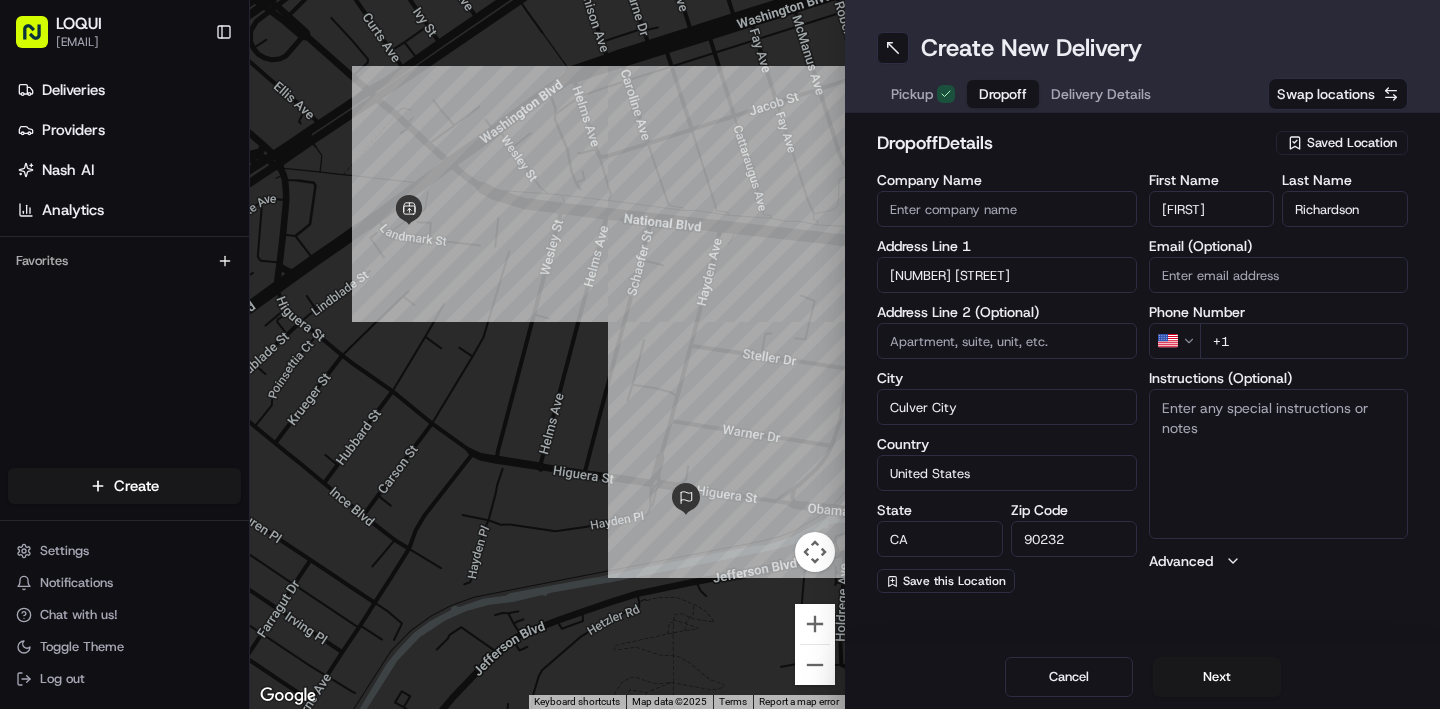click on "Instructions (Optional)" at bounding box center (1279, 464) 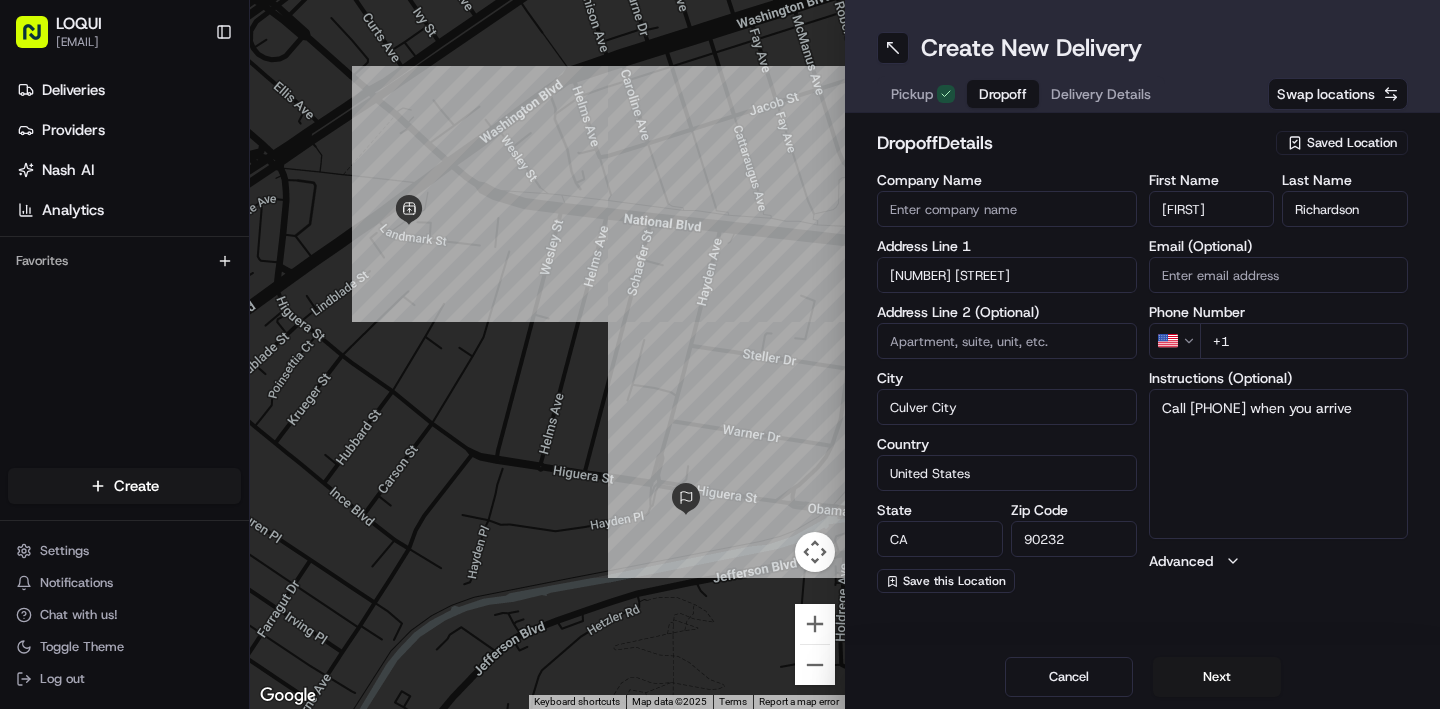 type on "Call [PHONE] when you arrive" 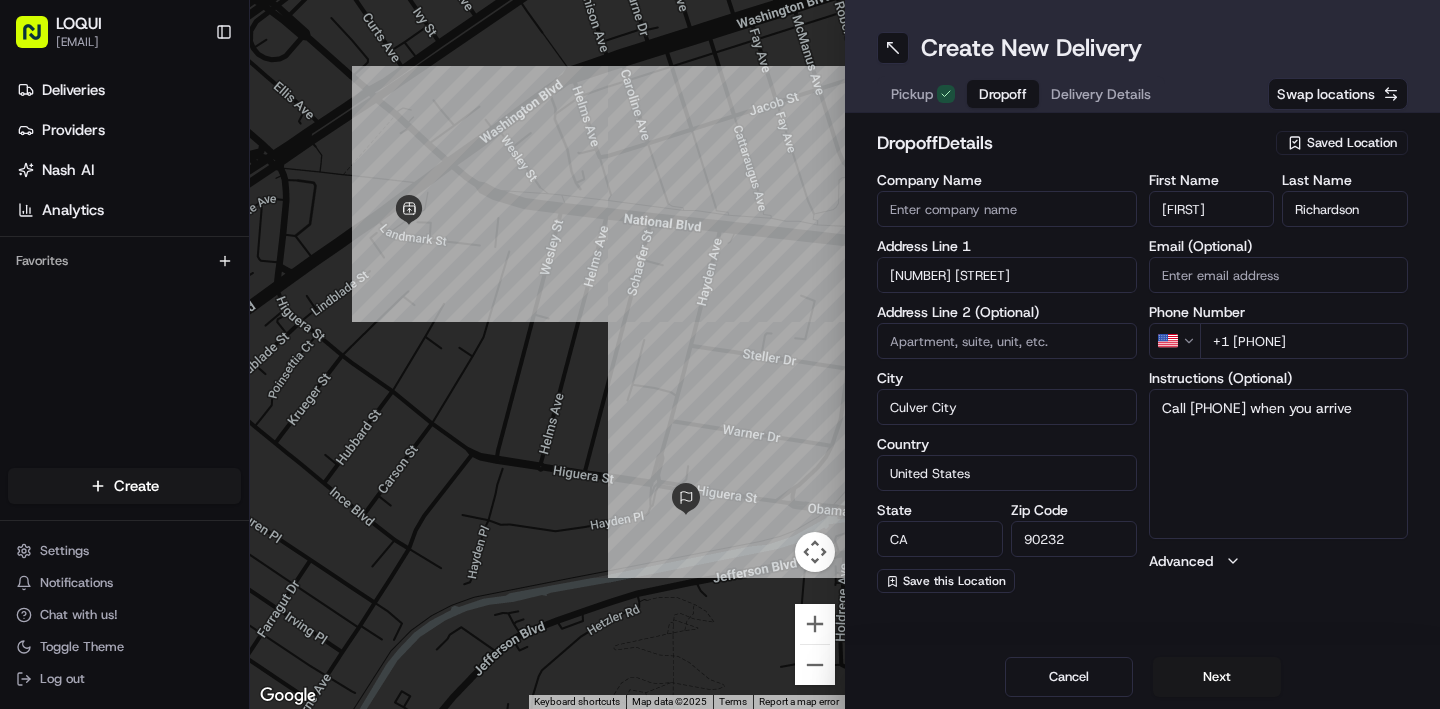 type on "+1 [PHONE]" 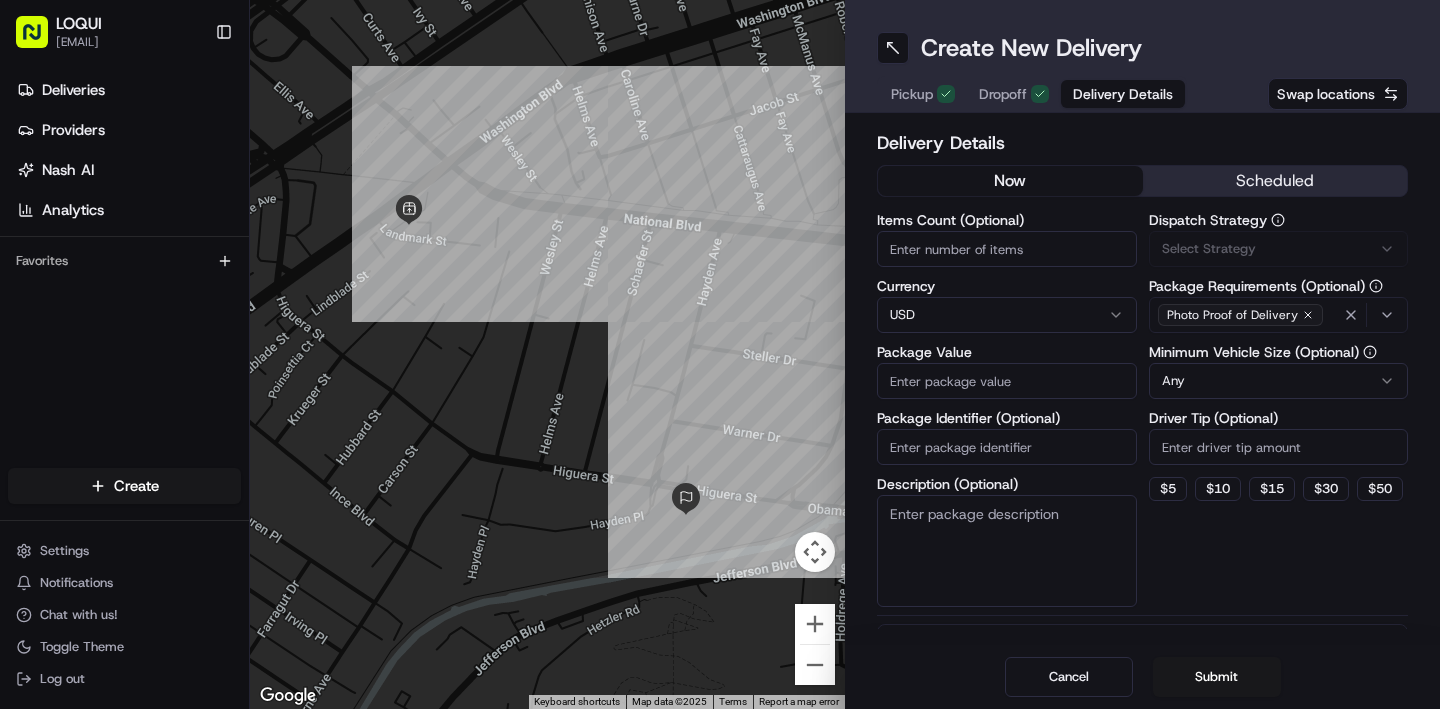 click on "Delivery Details" at bounding box center [1123, 94] 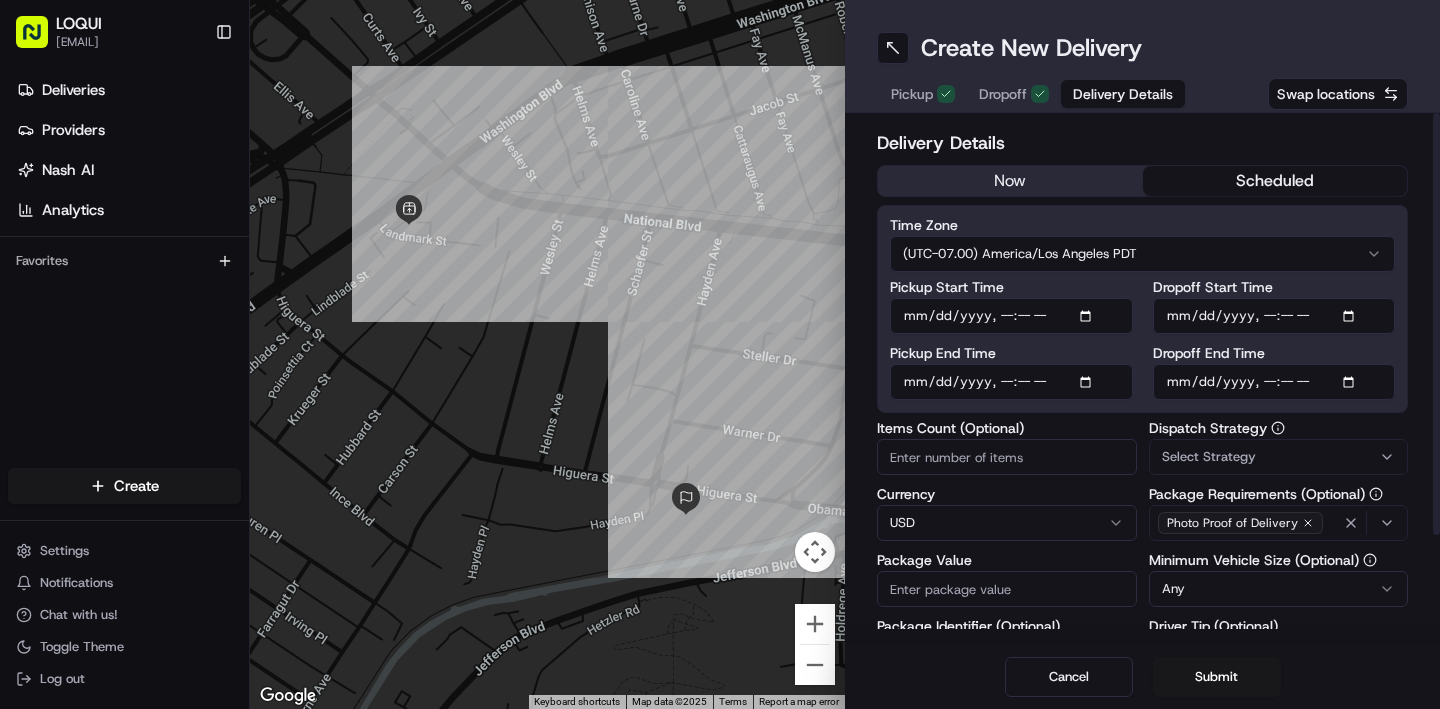 click on "scheduled" at bounding box center (1275, 181) 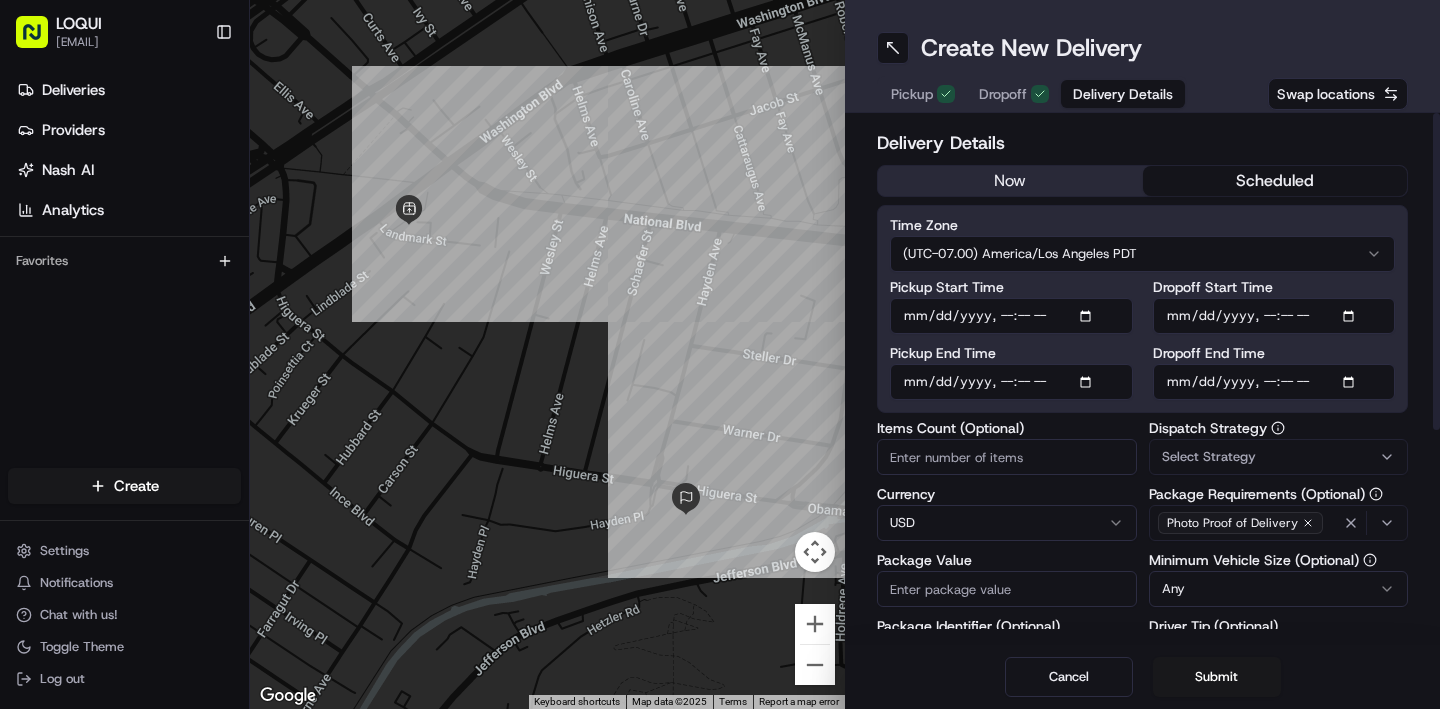 click on "Pickup Start Time" at bounding box center (1011, 316) 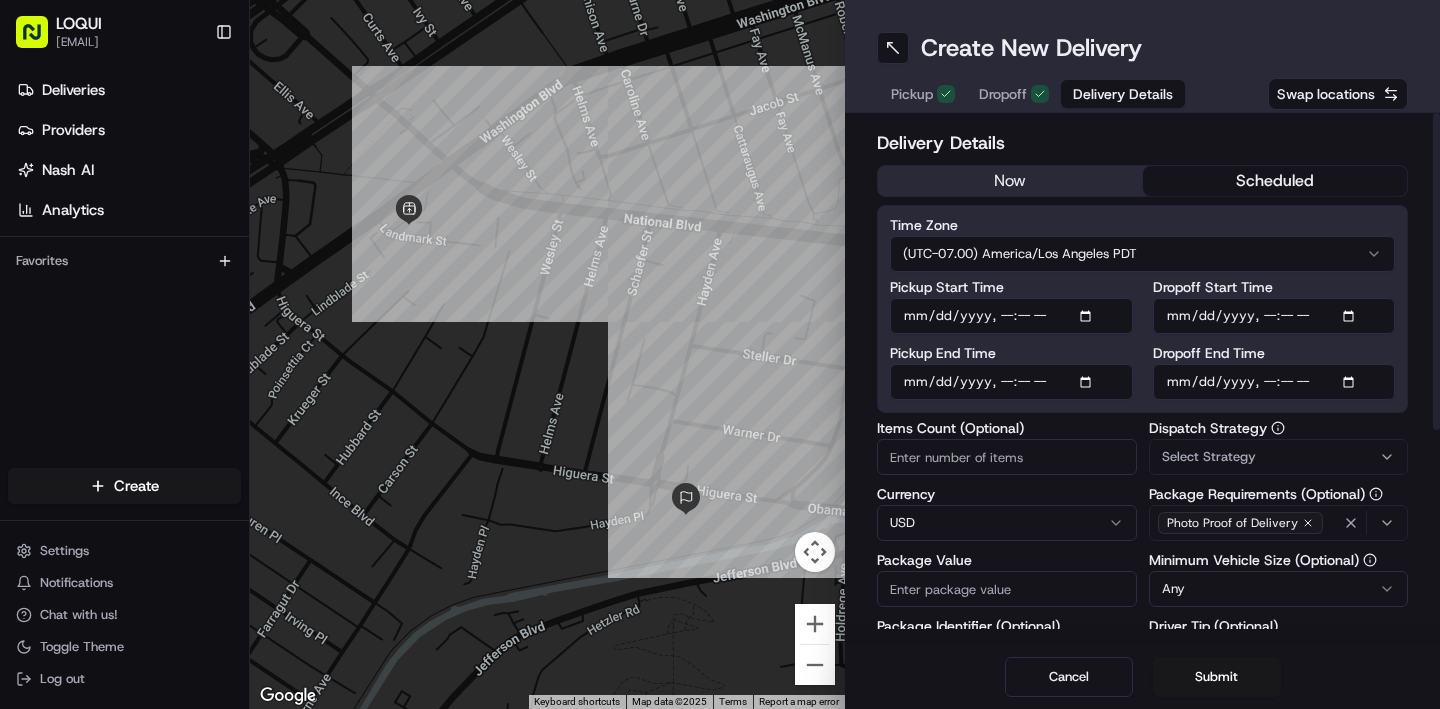 click on "Pickup Start Time" at bounding box center [1011, 316] 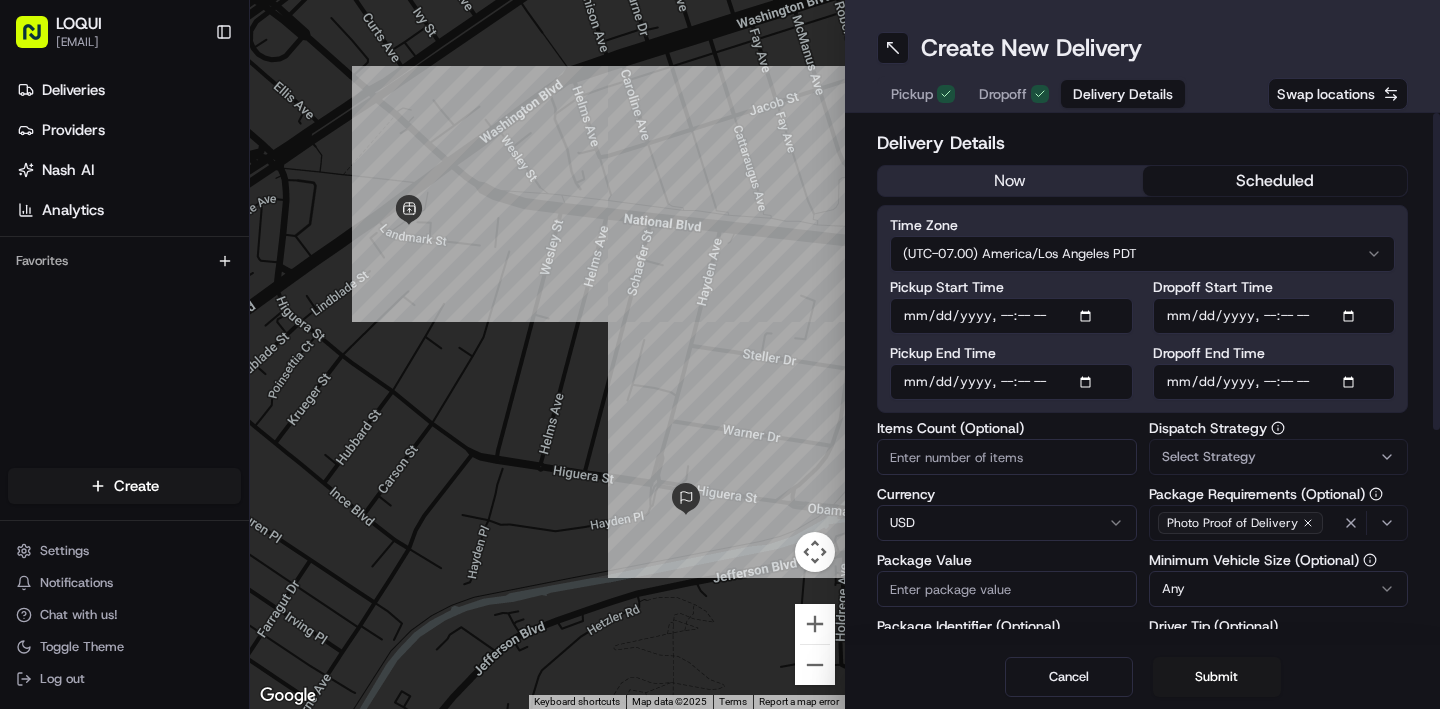 click on "Pickup End Time" at bounding box center [1011, 353] 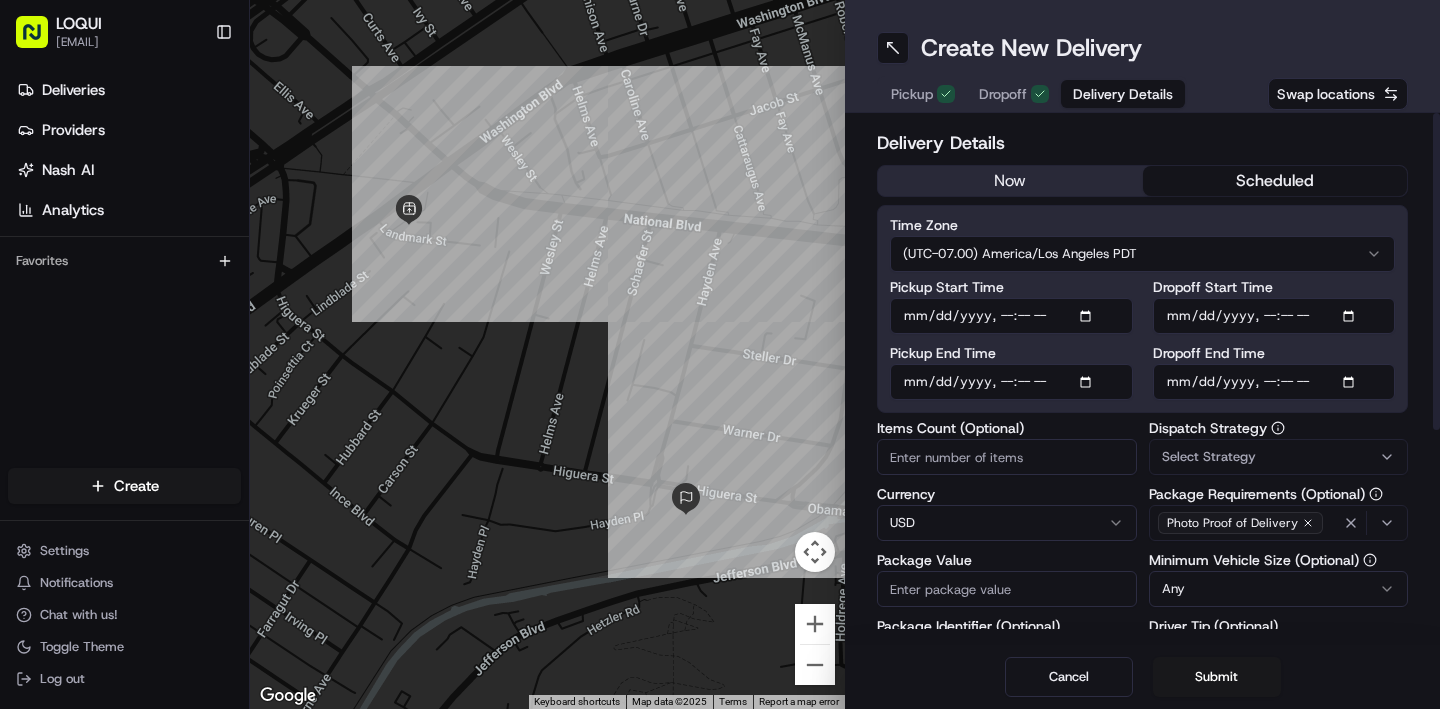 click on "Pickup Start Time" at bounding box center [1011, 316] 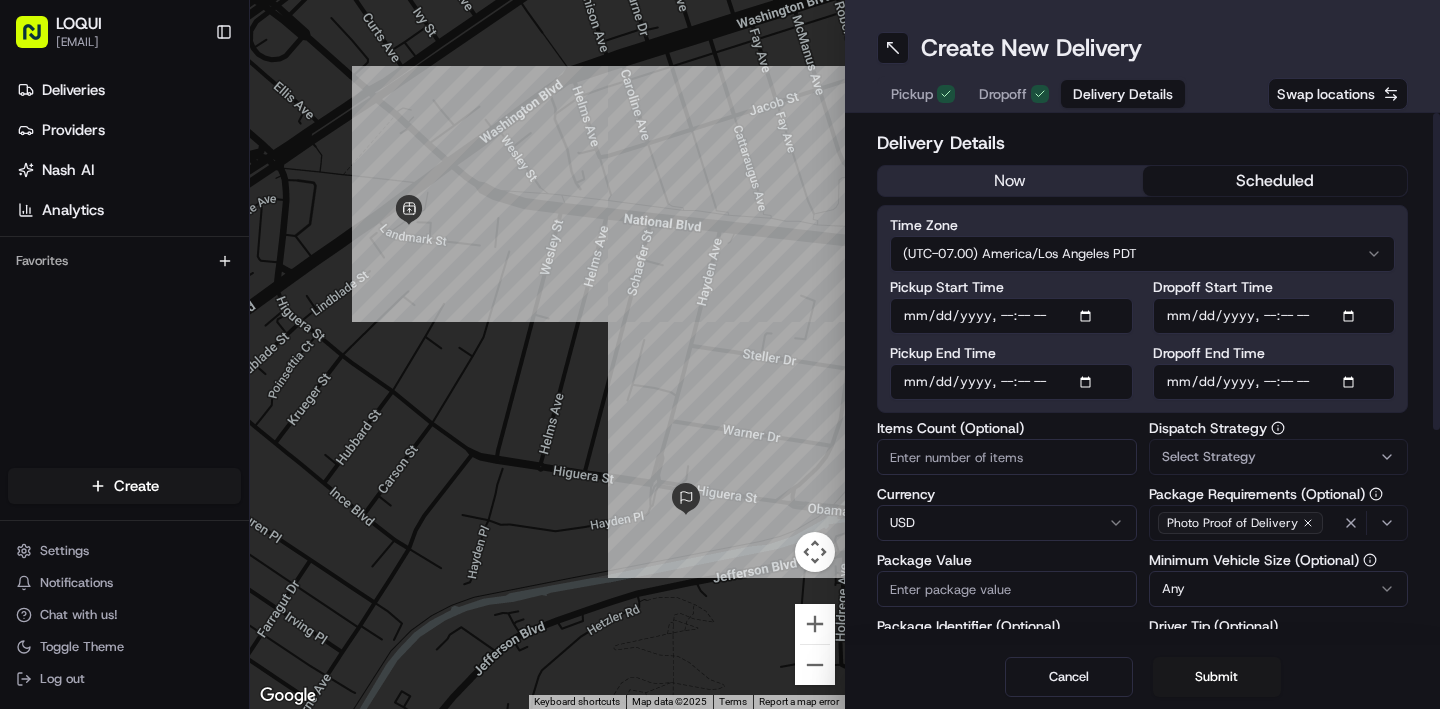 type on "[DATE]T[TIME]" 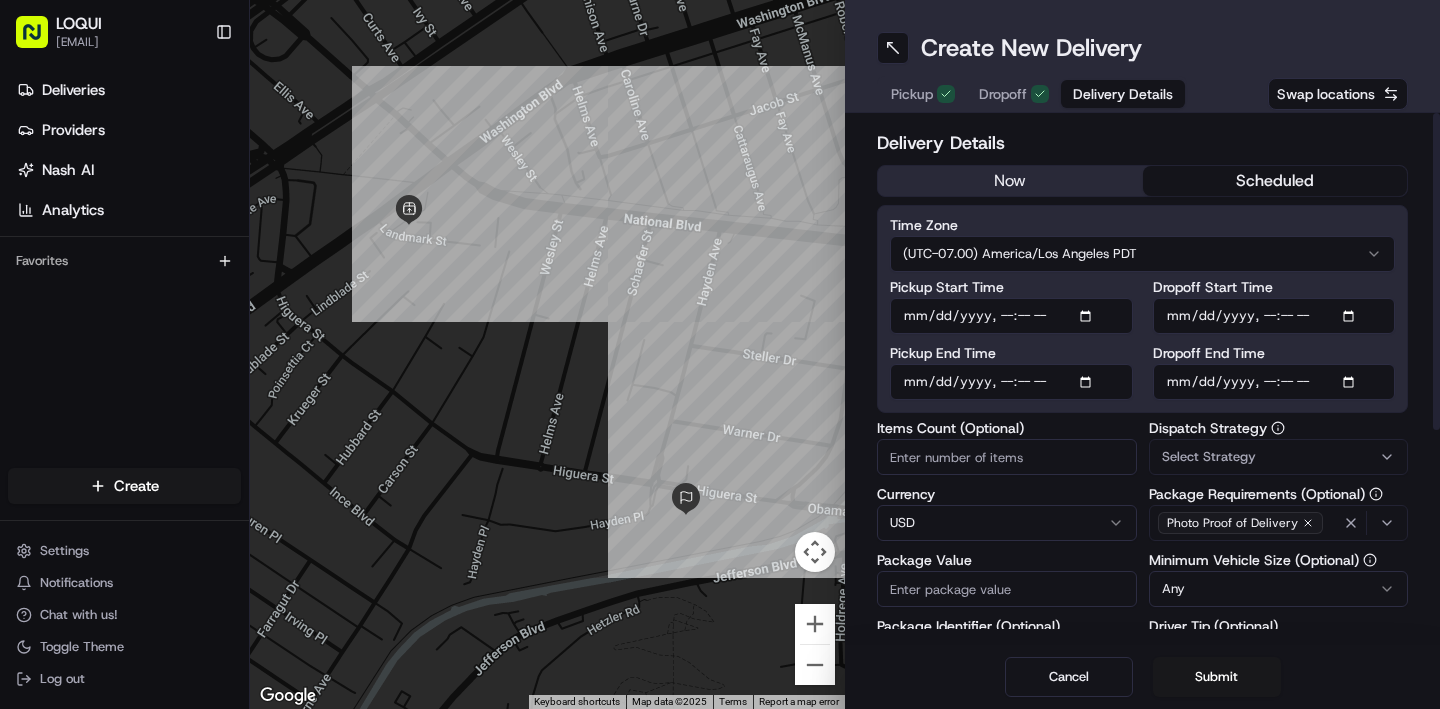 click on "Pickup End Time" at bounding box center (1011, 382) 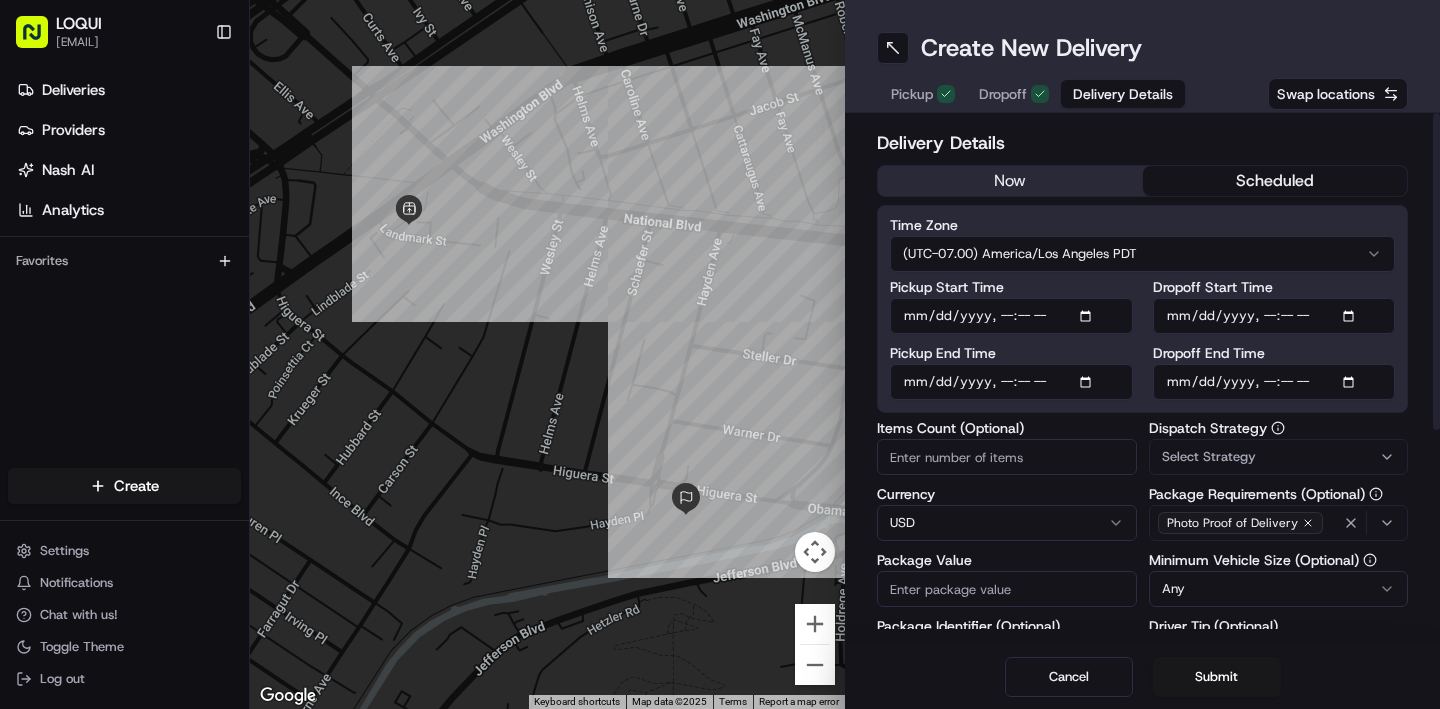 click on "Dropoff Start Time" at bounding box center (1274, 316) 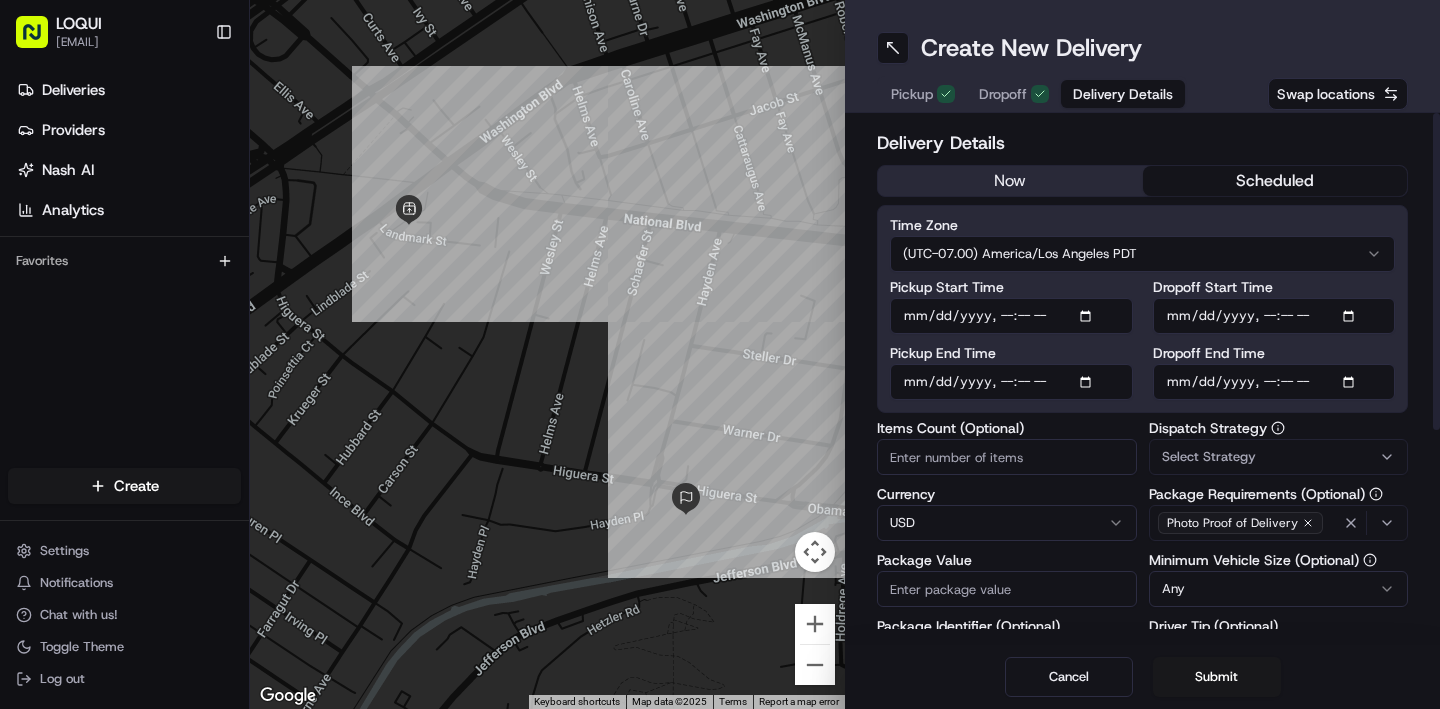 click on "Dropoff Start Time" at bounding box center (1274, 316) 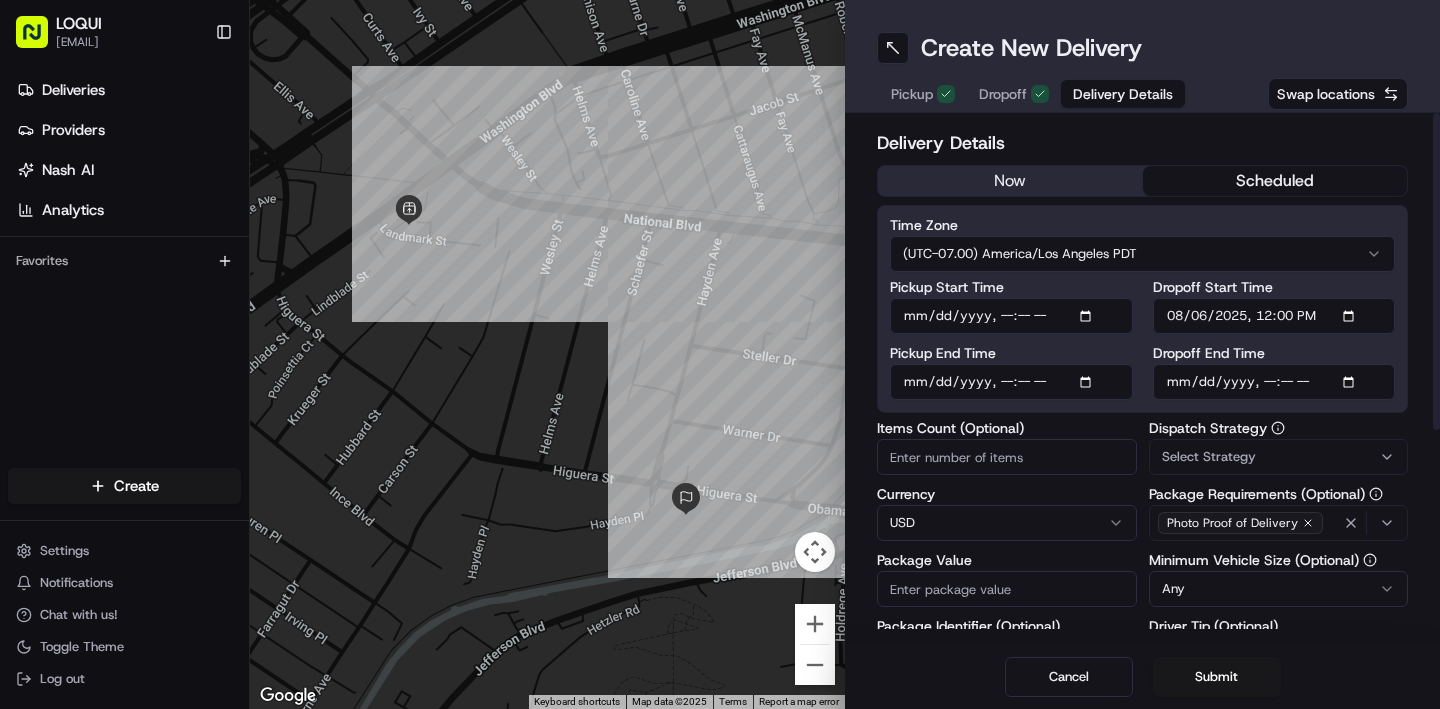 click on "Dropoff Start Time" at bounding box center [1274, 316] 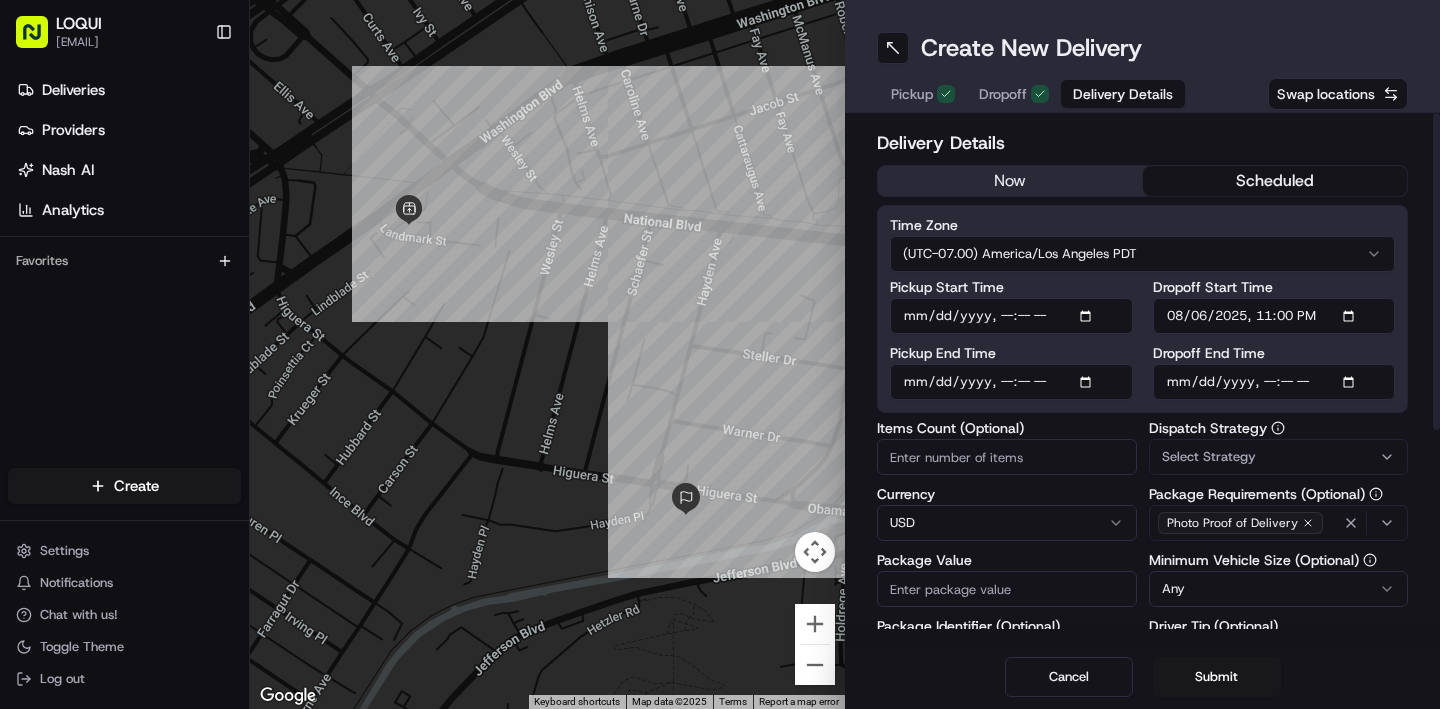 click on "Dropoff Start Time" at bounding box center (1274, 316) 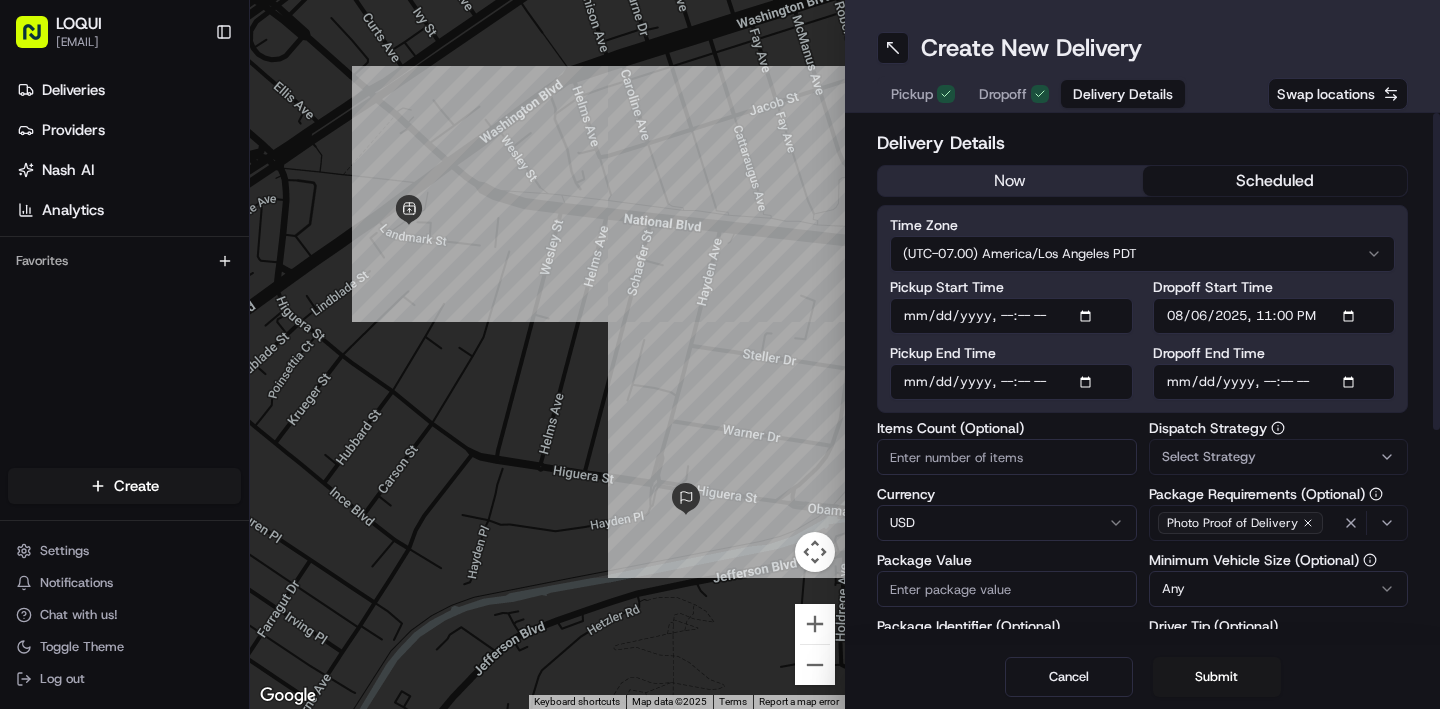 type on "[DATE]T[TIME]" 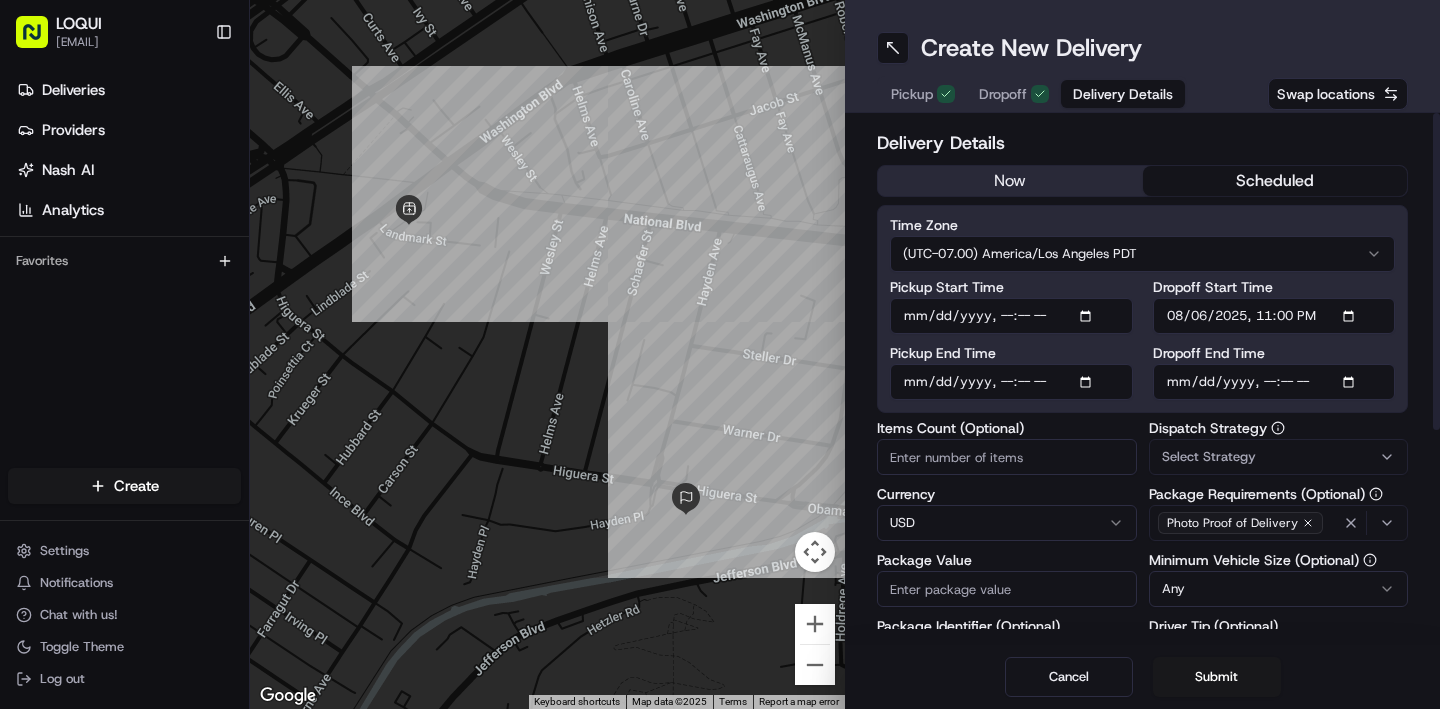click on "Dropoff End Time" at bounding box center [1274, 382] 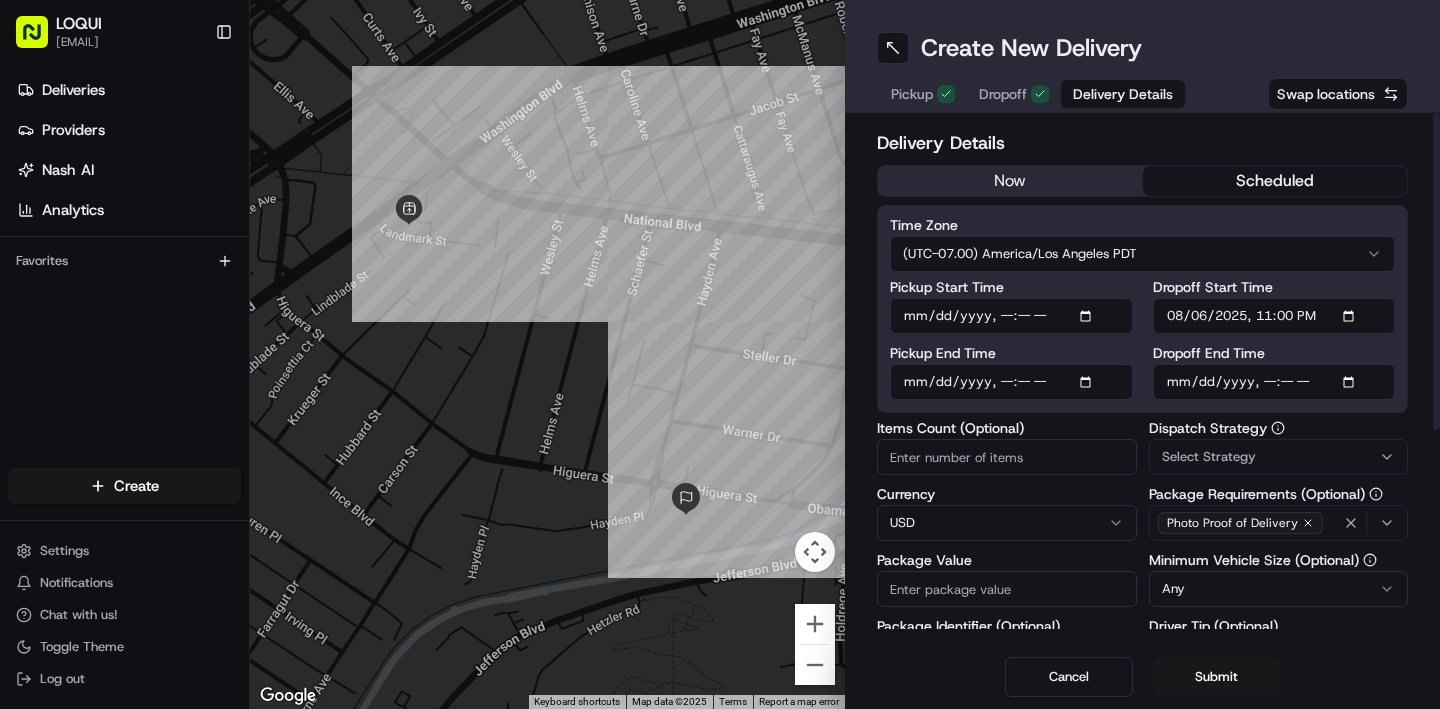 click on "Dropoff End Time" at bounding box center (1274, 382) 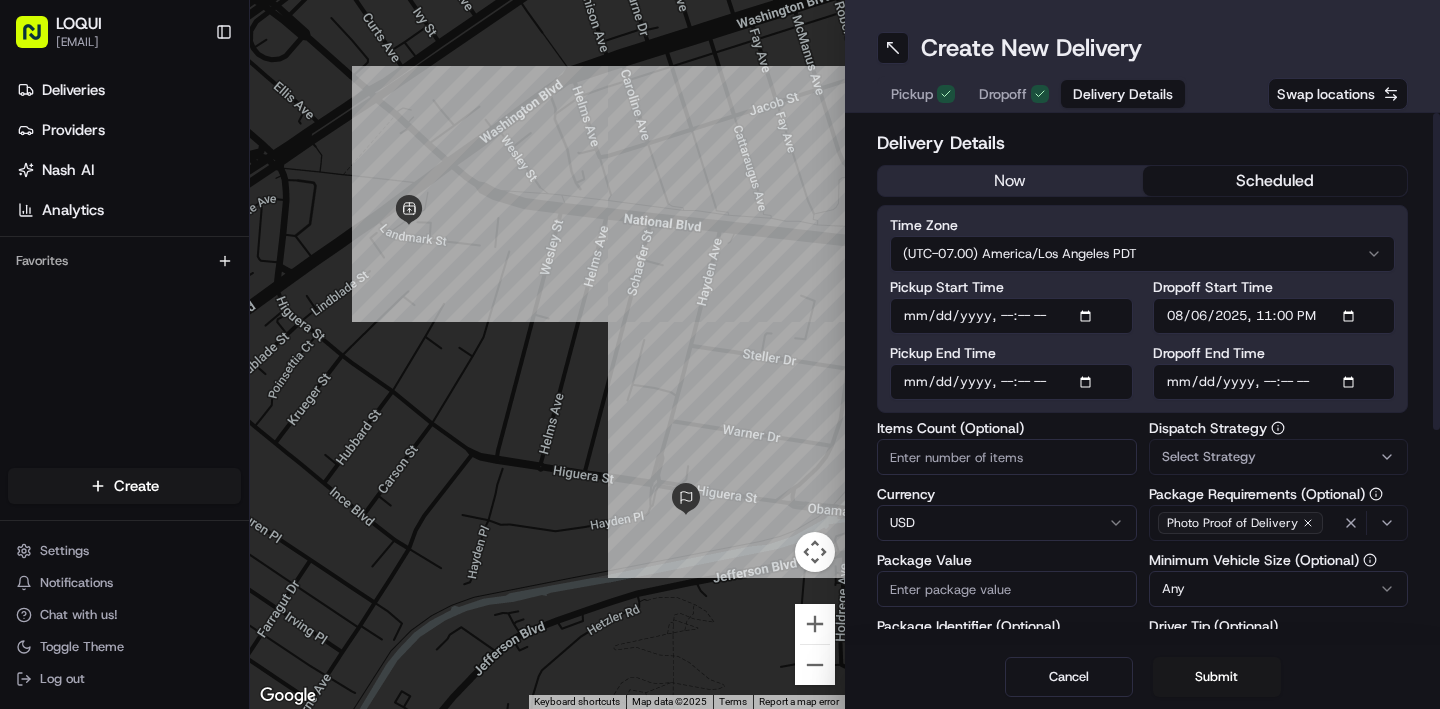 click on "Dropoff End Time" at bounding box center (1274, 382) 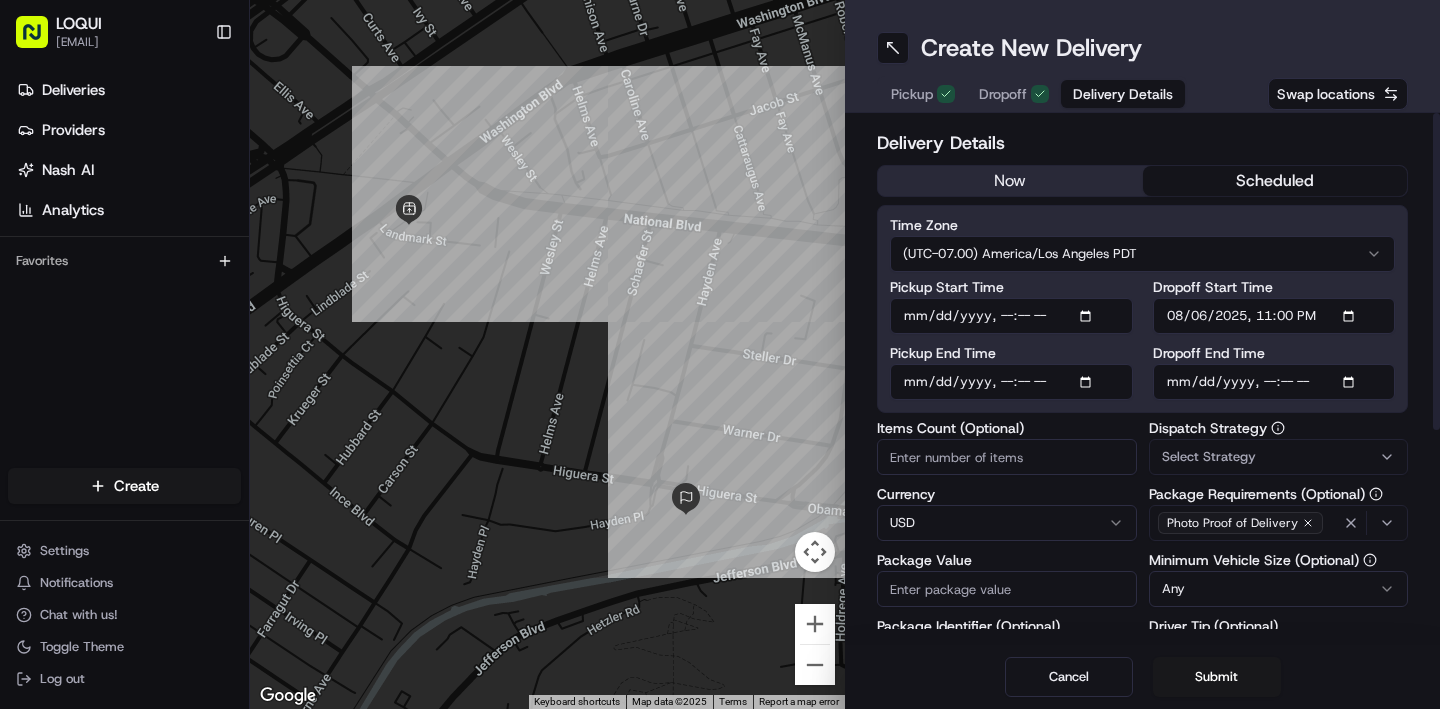 type on "[DATE]T[TIME]" 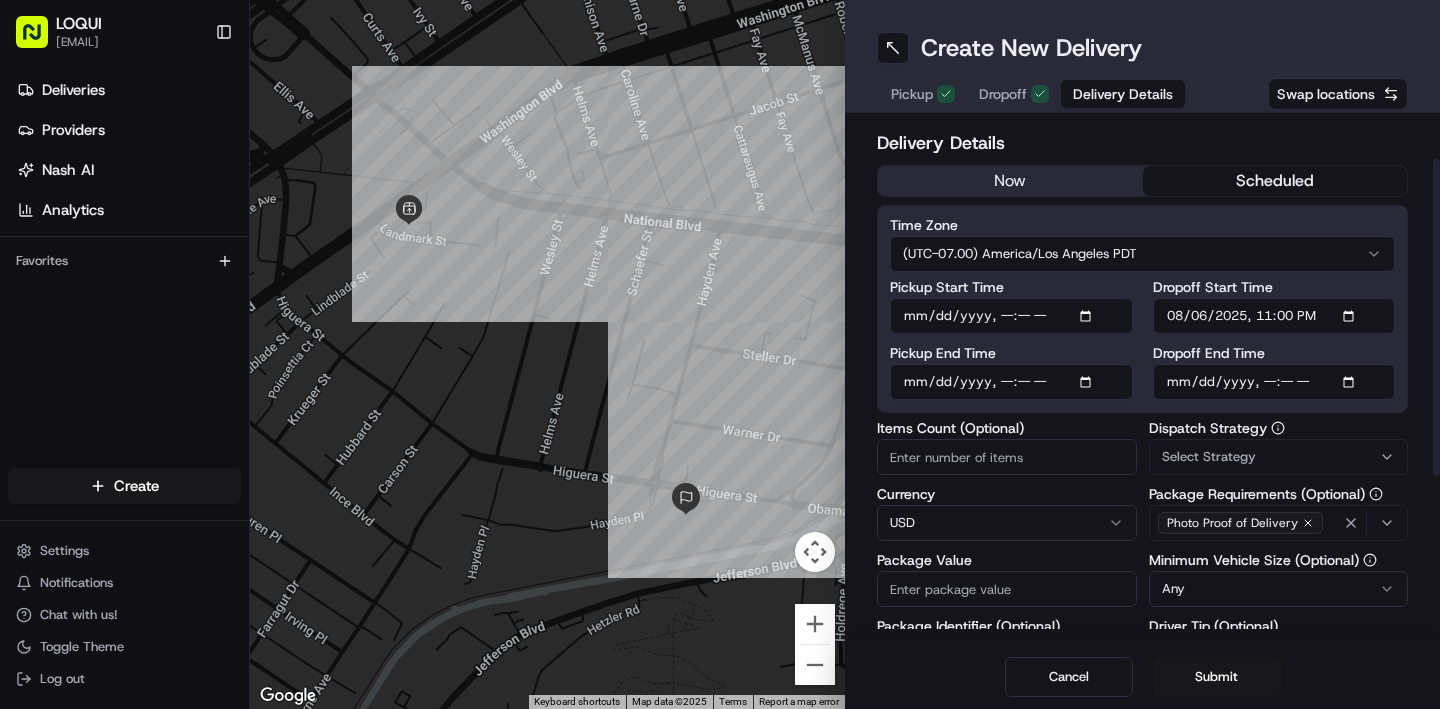 scroll, scrollTop: 90, scrollLeft: 0, axis: vertical 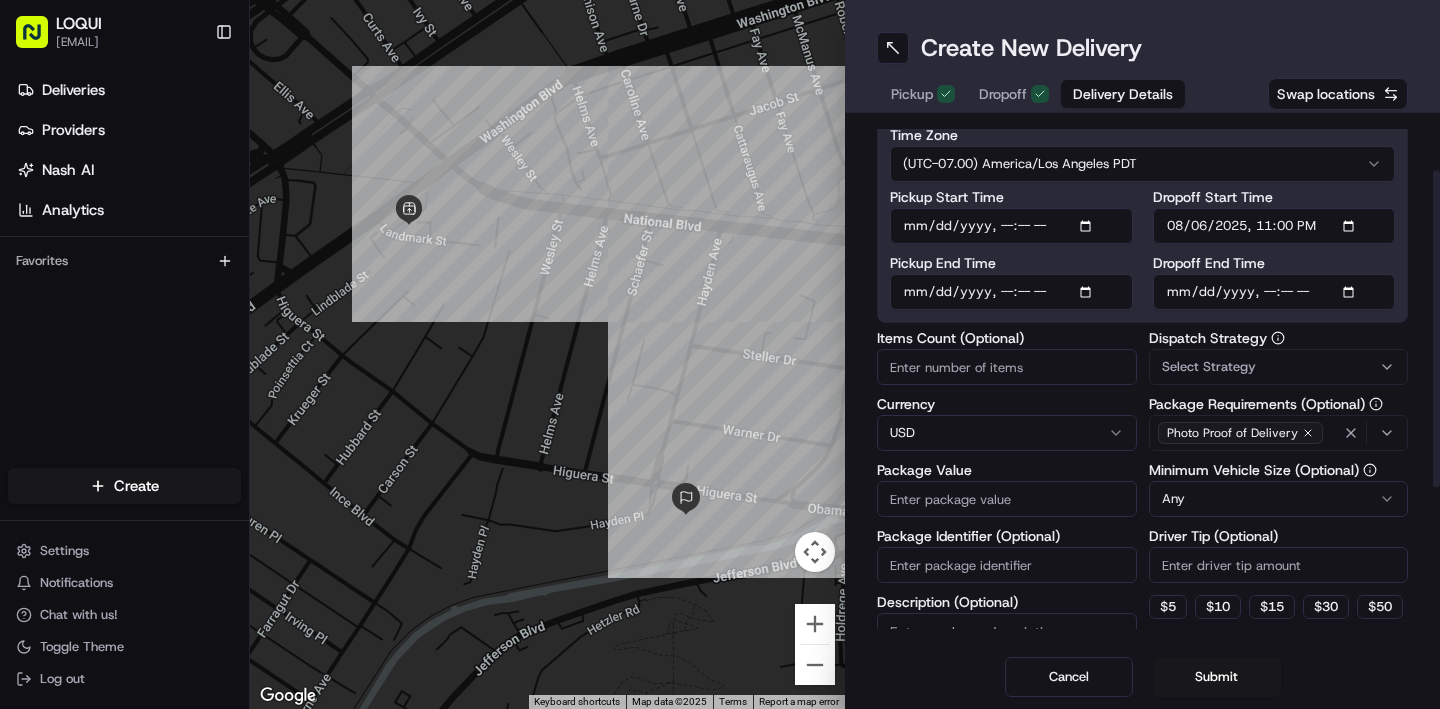 click on "Package Value" at bounding box center [1007, 499] 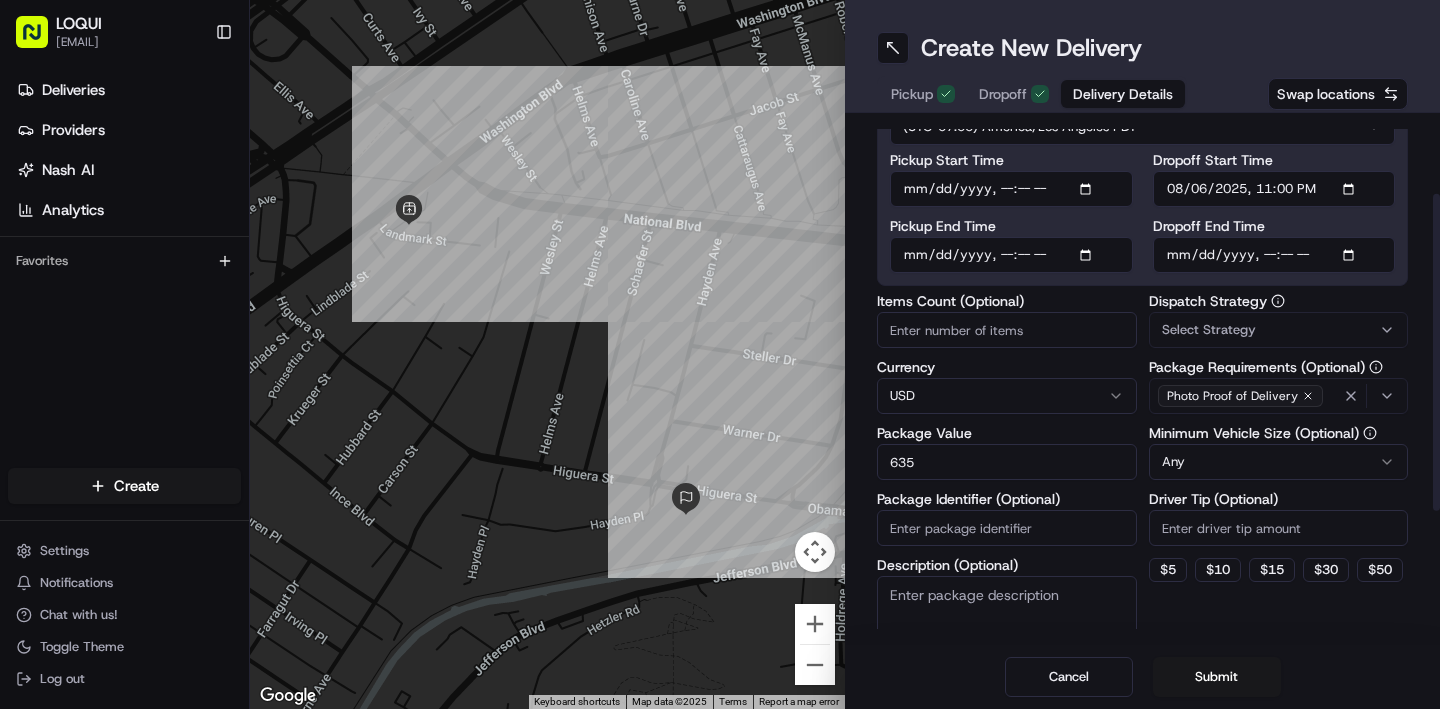 scroll, scrollTop: 234, scrollLeft: 0, axis: vertical 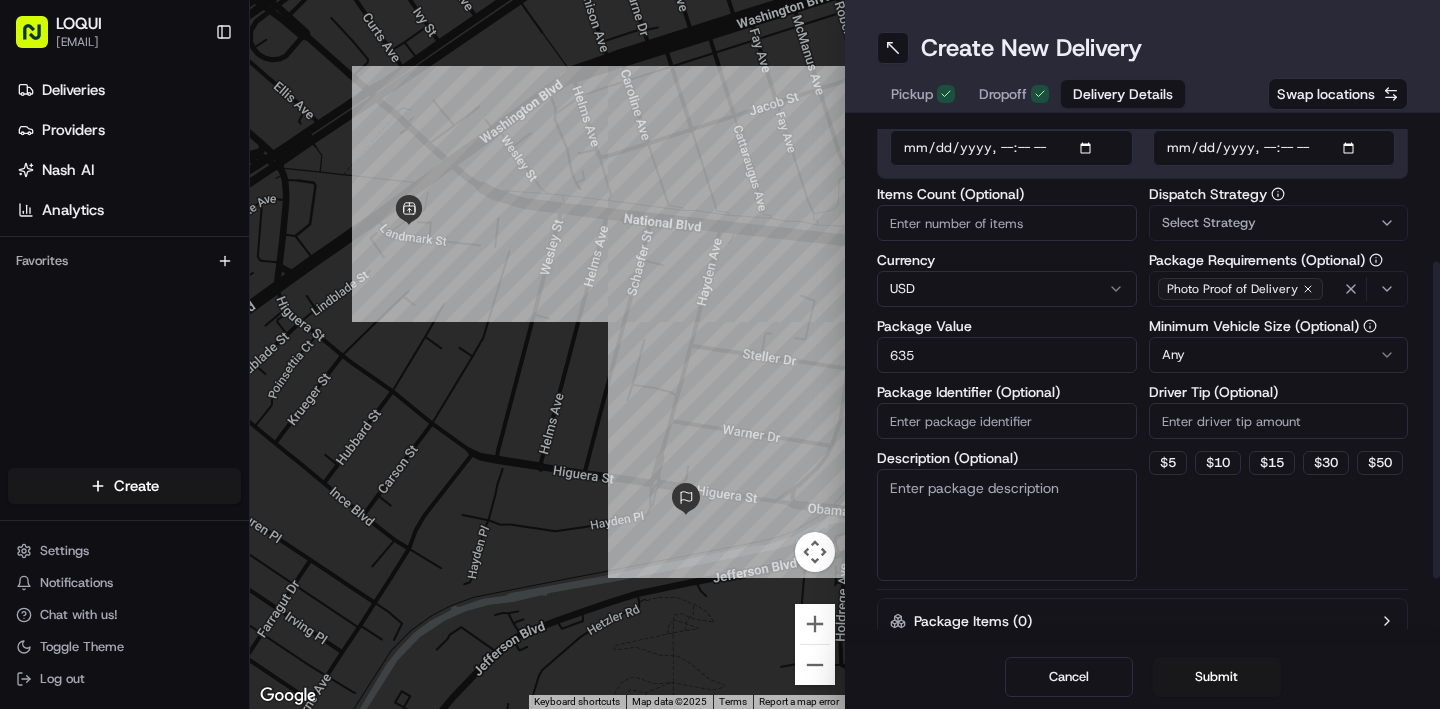 type on "635" 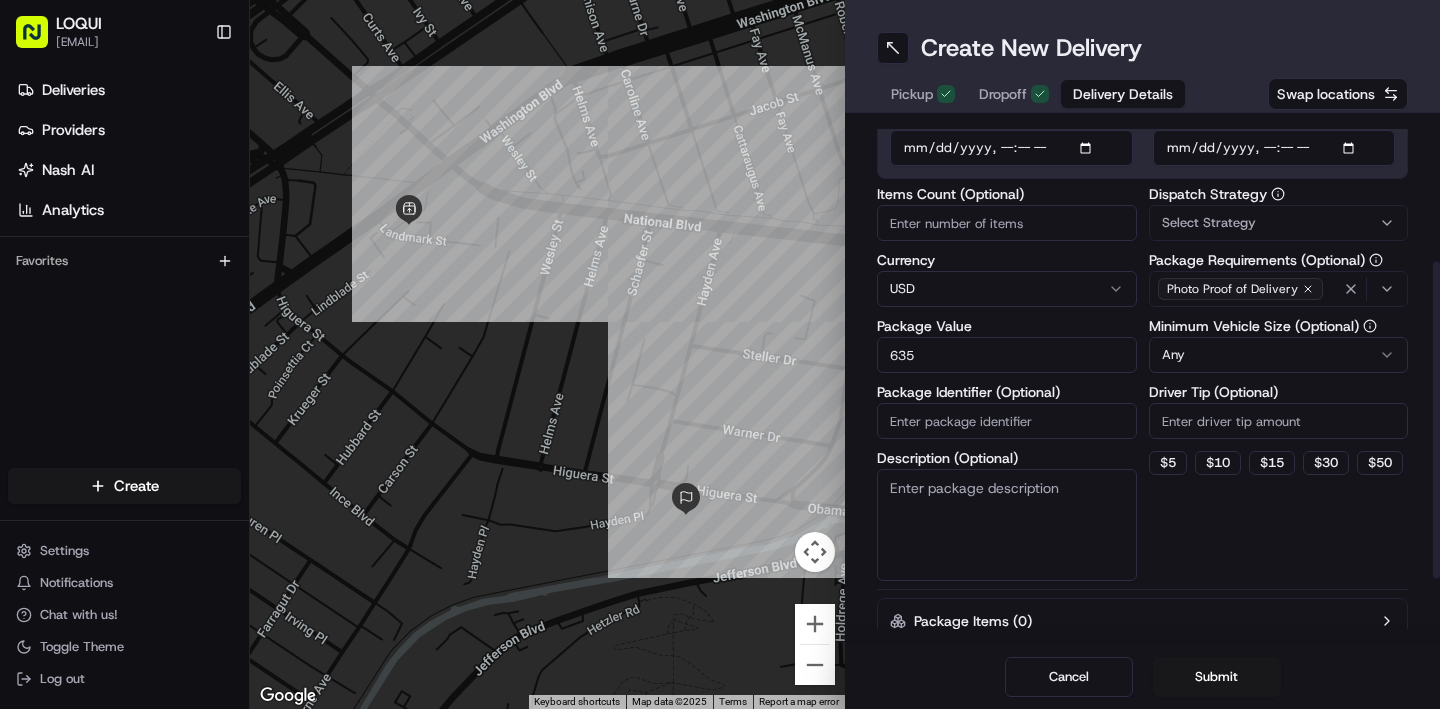 click on "Description (Optional)" at bounding box center (1007, 525) 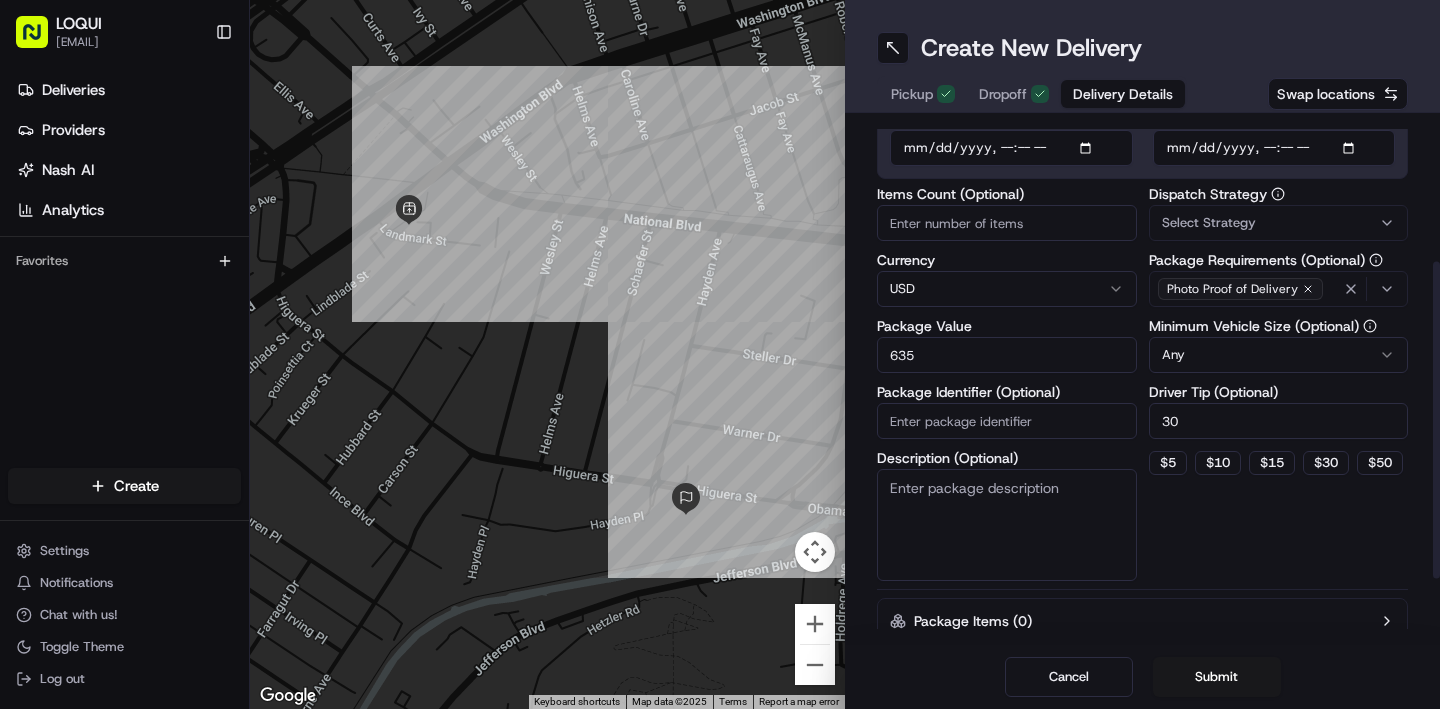 type on "30" 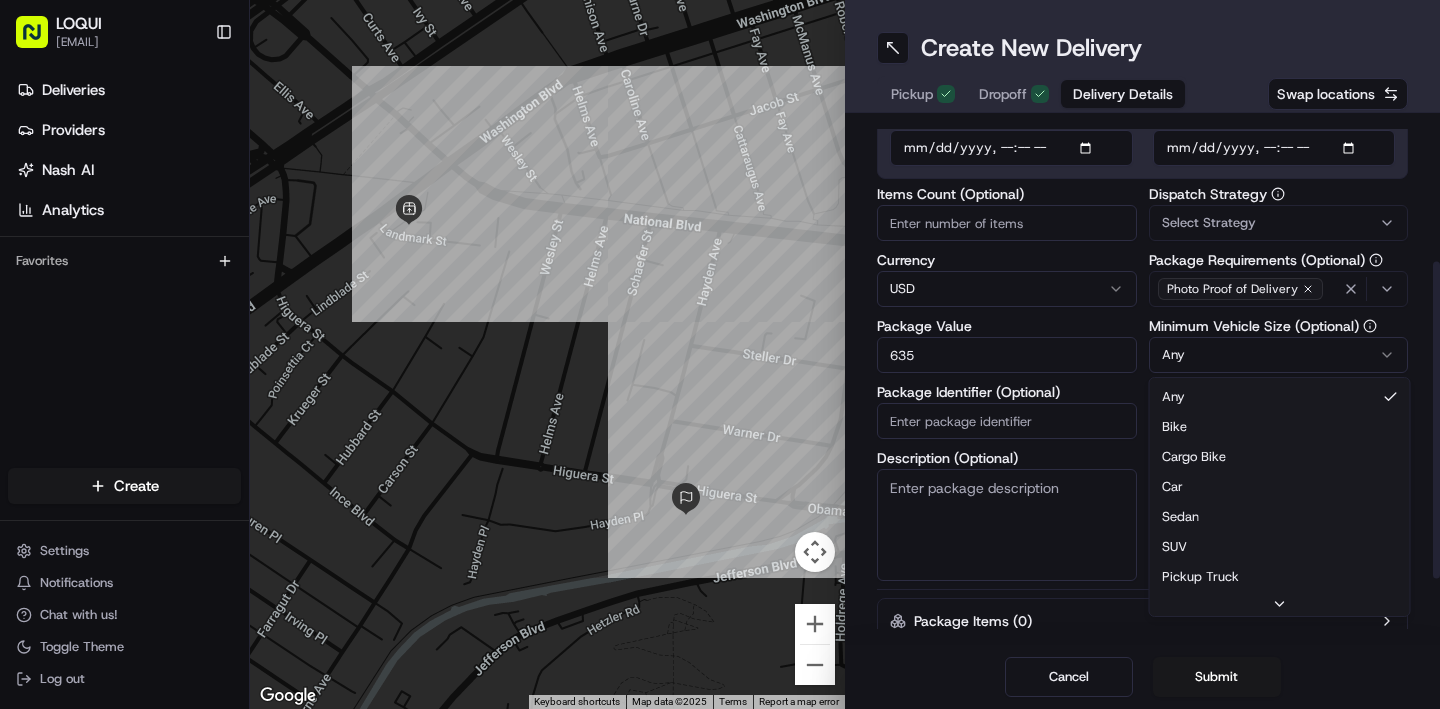 click on "LOQUI [CITY] [EMAIL] Toggle Sidebar Deliveries Providers Nash AI Analytics Favorites Main Menu Members & Organization Organization Users Roles Preferences Customization Tracking Orchestration Automations Dispatch Strategy Locations Pickup Locations Dropoff Locations Billing Billing Refund Requests Integrations Notification Triggers Webhooks API Keys Request Logs Create Settings Notifications Chat with us! Toggle Theme Log out ← Move left → Move right ↑ Move up ↓ Move down + Zoom in - Zoom out Home Jump left by 75% End Jump right by 75% Page Up Jump up by 75% Page Down Jump down by 75% Keyboard shortcuts Map Data Map data ©[YEAR] Map data ©[YEAR] 100 m Click to toggle between metric and imperial units Terms Report a map error Create New Delivery Pickup Dropoff Delivery Details Swap locations Delivery Details now scheduled Time Zone (UTC-07.00) America/Los Angeles PDT Pickup Start Time Pickup End Time Dropoff Start Time Dropoff End Time Items Count (Optional) Currency USD 635 Any Any" at bounding box center [720, 354] 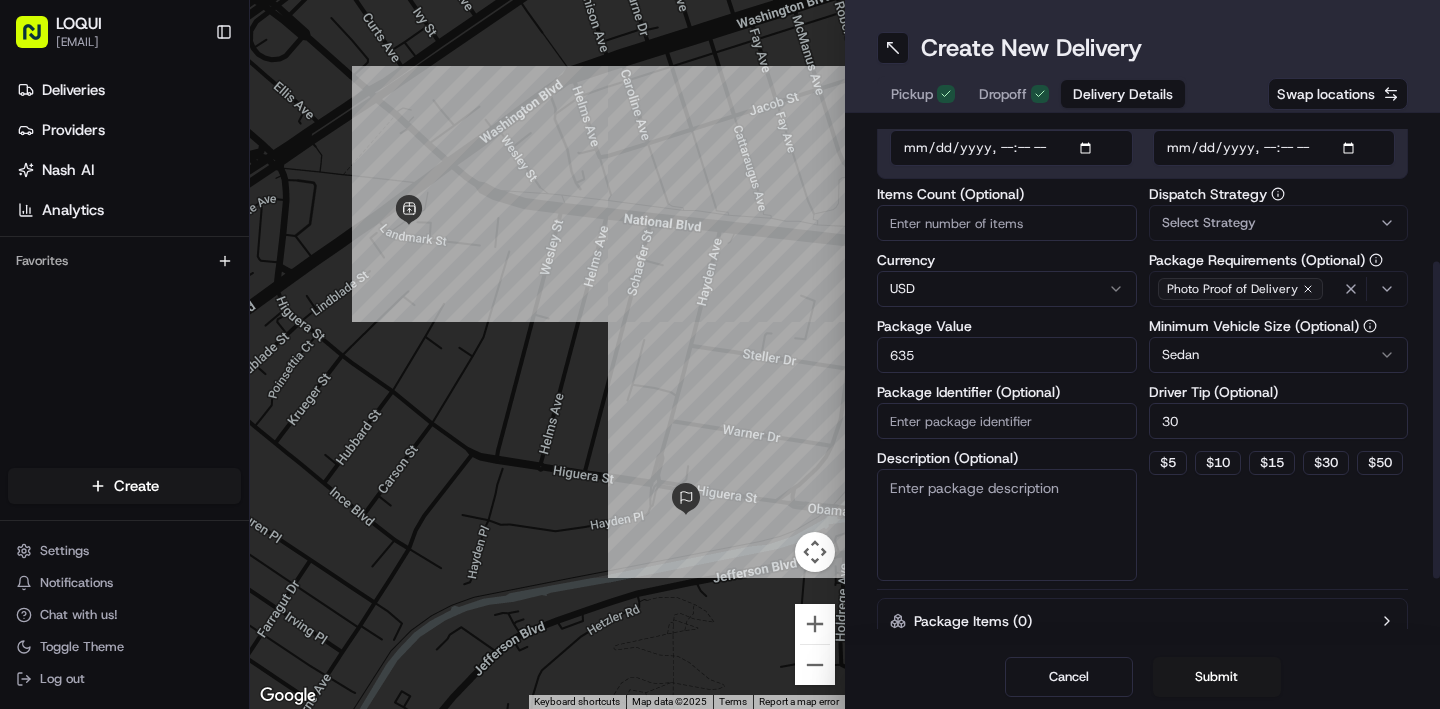 click on "$ 5 $ 10 $ 15 $ 30 $ 50" at bounding box center [1279, 463] 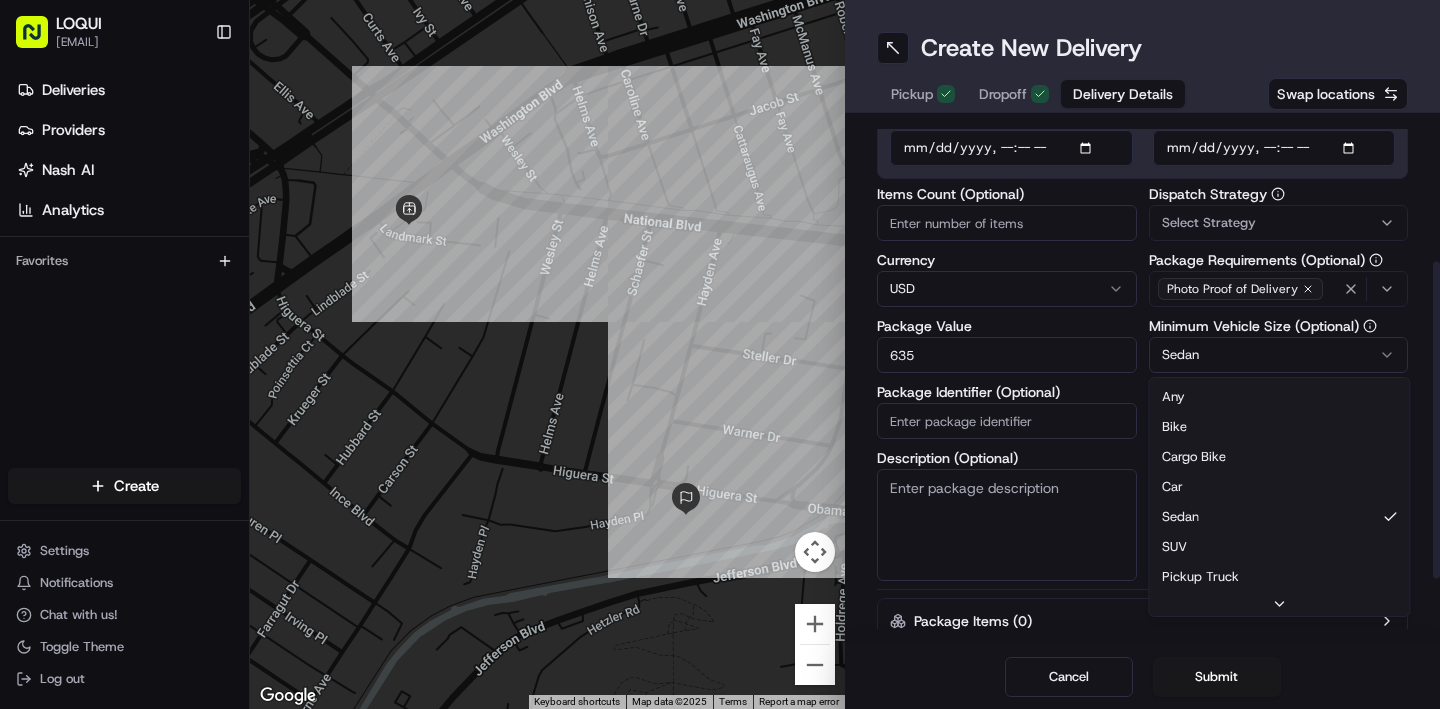 click on "LOQUI [CITY] [EMAIL] Toggle Sidebar Deliveries Providers Nash AI Analytics Favorites Main Menu Members & Organization Organization Users Roles Preferences Customization Tracking Orchestration Automations Dispatch Strategy Locations Pickup Locations Dropoff Locations Billing Billing Refund Requests Integrations Notification Triggers Webhooks API Keys Request Logs Create Settings Notifications Chat with us! Toggle Theme Log out Deliveries All times are displayed using PDT timezone All Assigned Flagged 08/05/2025 12:00 AM - 08/05/2025 11:59 PM Filters Views Map Download Status Original Pickup Time Pickup Location Original Dropoff Time Dropoff Location Provider Action Canceled 11:35 AM 08/05/2025 LOQUI [CITY] [NUMBER] [STREET], [CITY], [STATE] [ZIP], [COUNTRY] 12:00 PM 08/05/2025 [FIRST] [LAST] [PROVIDER] [PROVIDER] Dropoff Complete 11:54 AM 08/05/2025 LOQUI [CITY] [NUMBER] [STREET], [CITY], [STATE] [ZIP], [COUNTRY] 12:00 PM 12:10 PM" at bounding box center (720, 354) 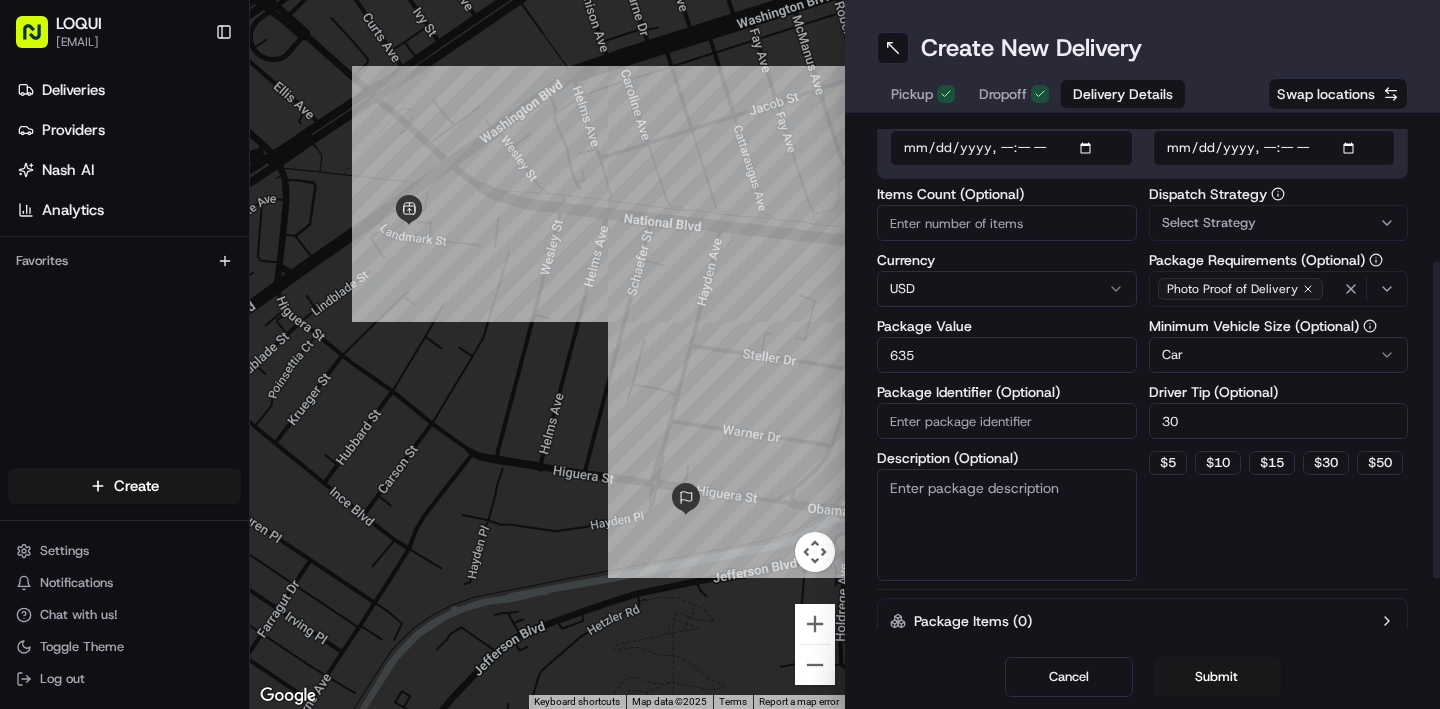 click on "Description (Optional)" at bounding box center [1007, 525] 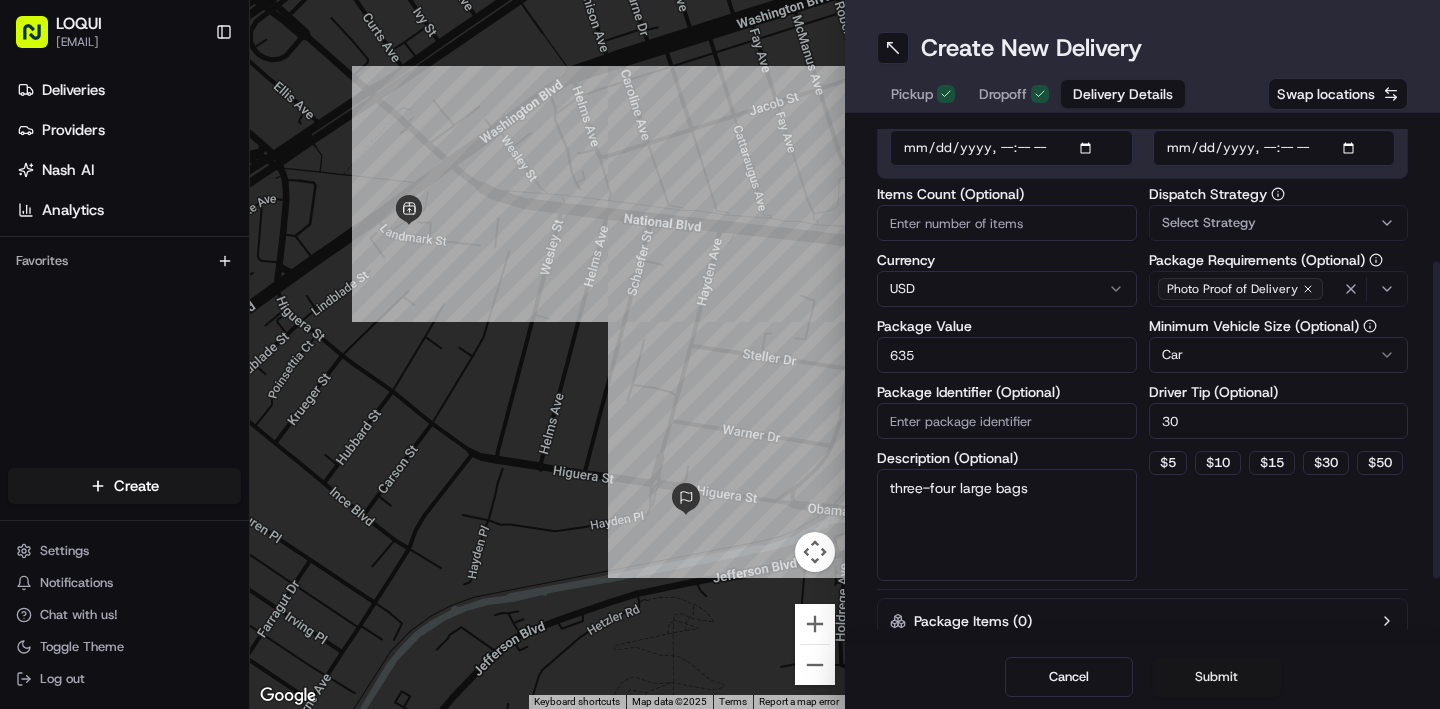 type on "three-four large bags" 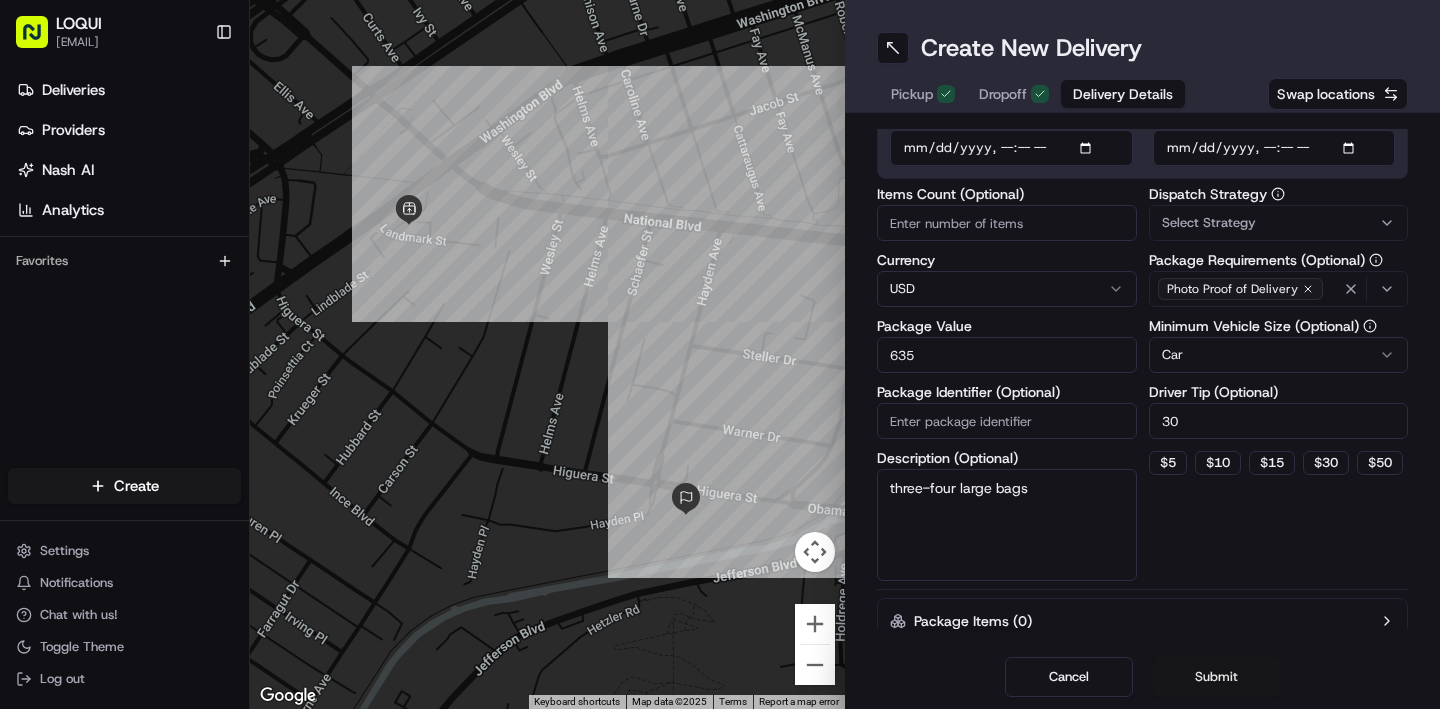 click on "Submit" at bounding box center [1217, 677] 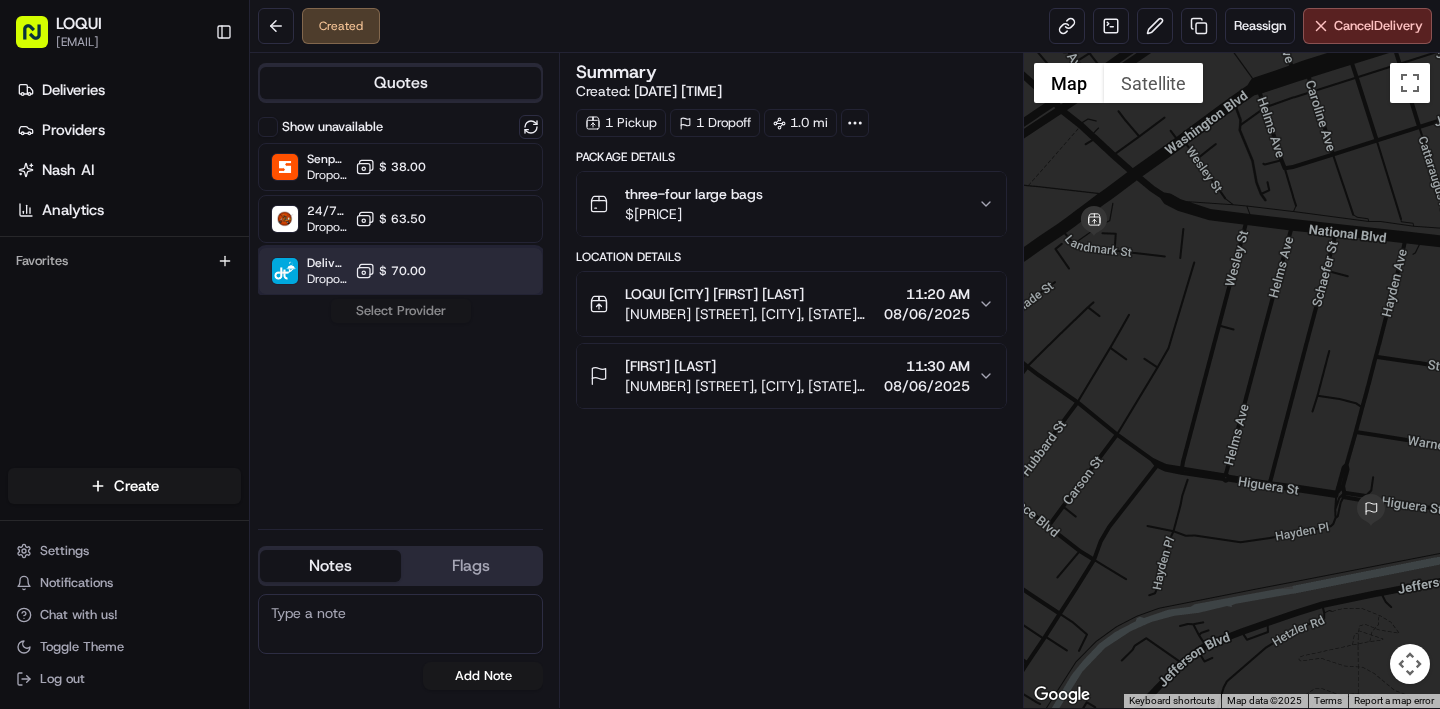 click at bounding box center [482, 271] 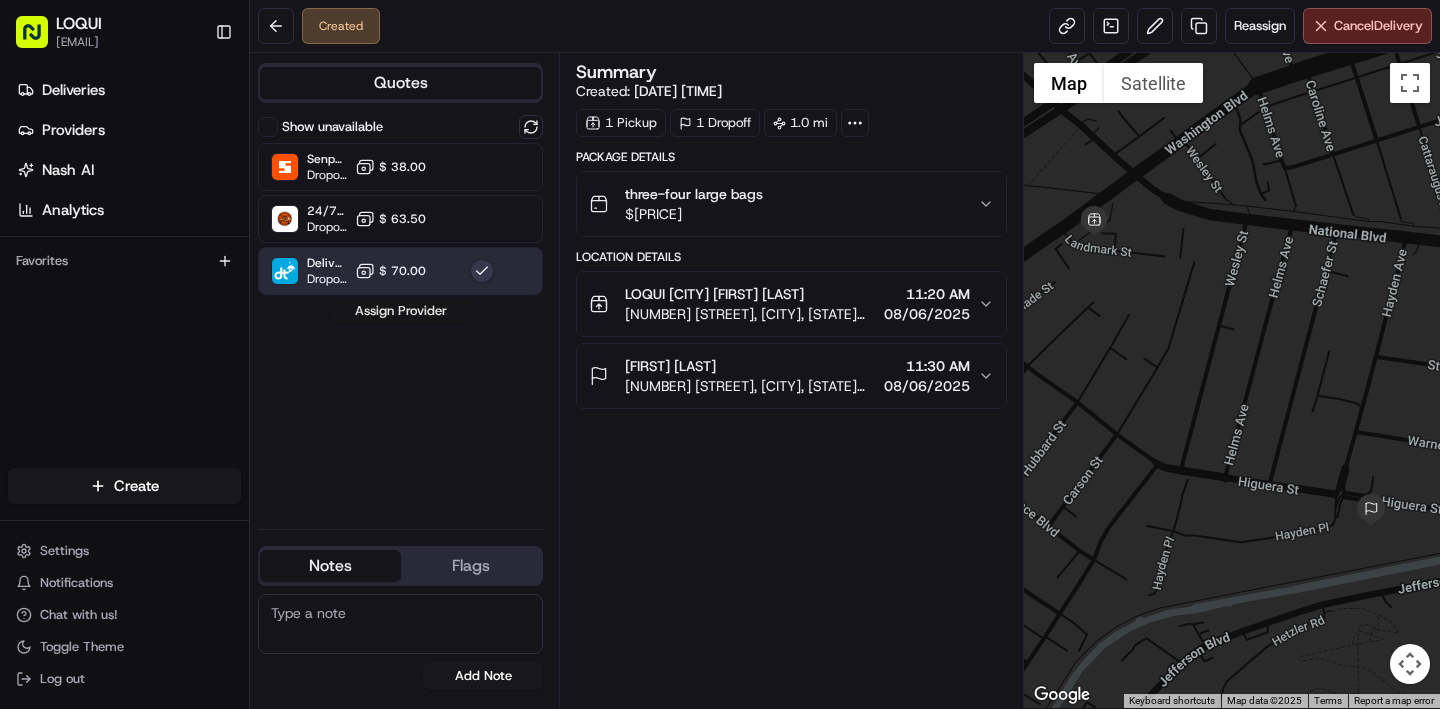 click on "Assign Provider" at bounding box center [401, 311] 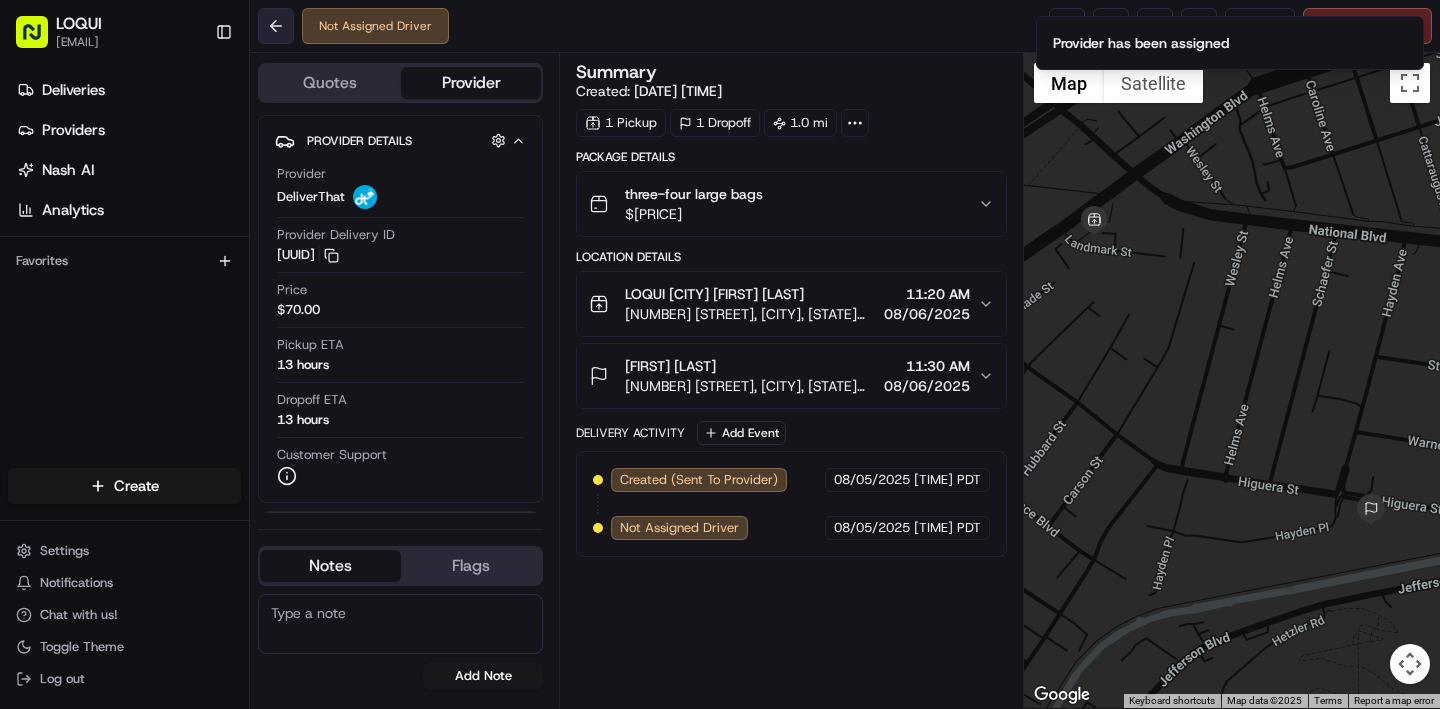 click at bounding box center [276, 26] 